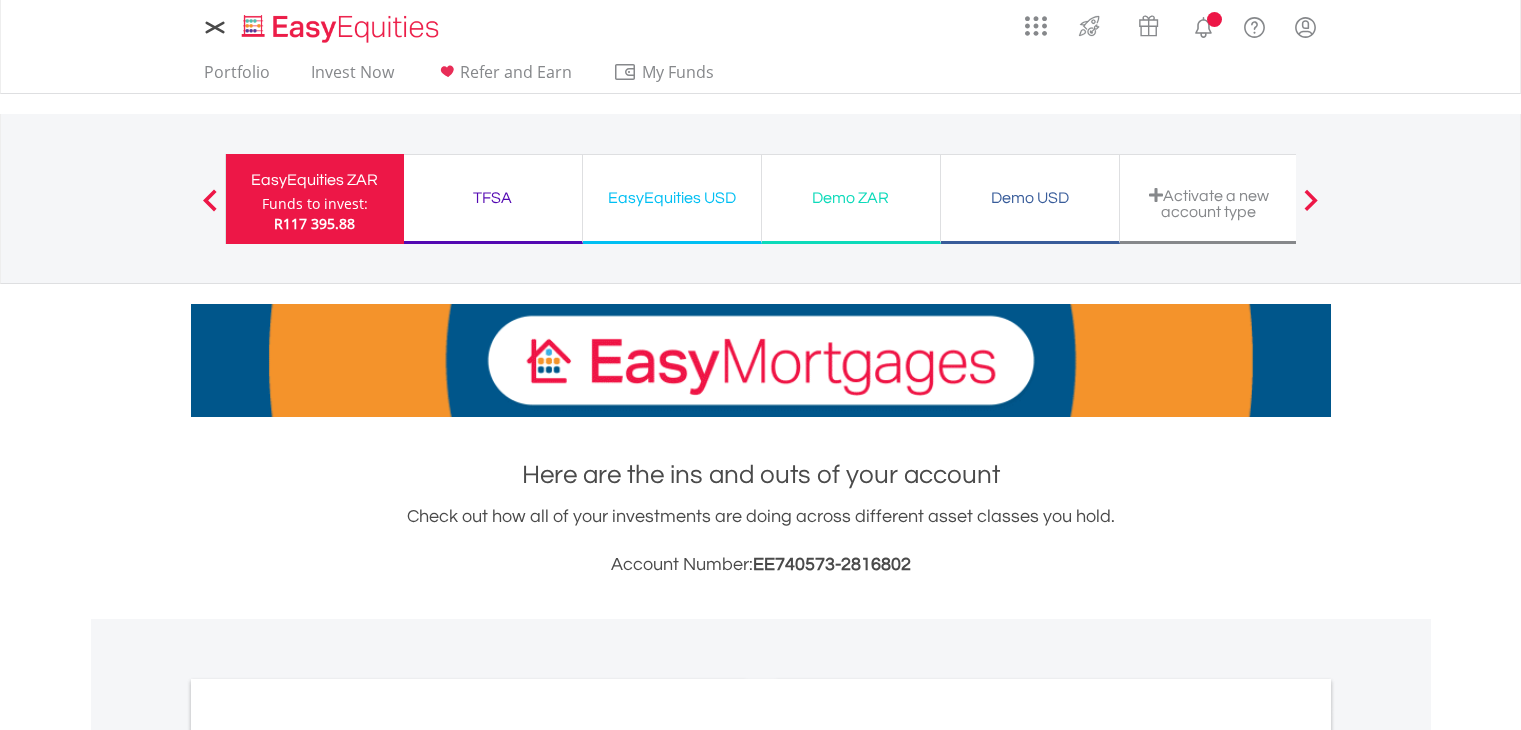 scroll, scrollTop: 0, scrollLeft: 0, axis: both 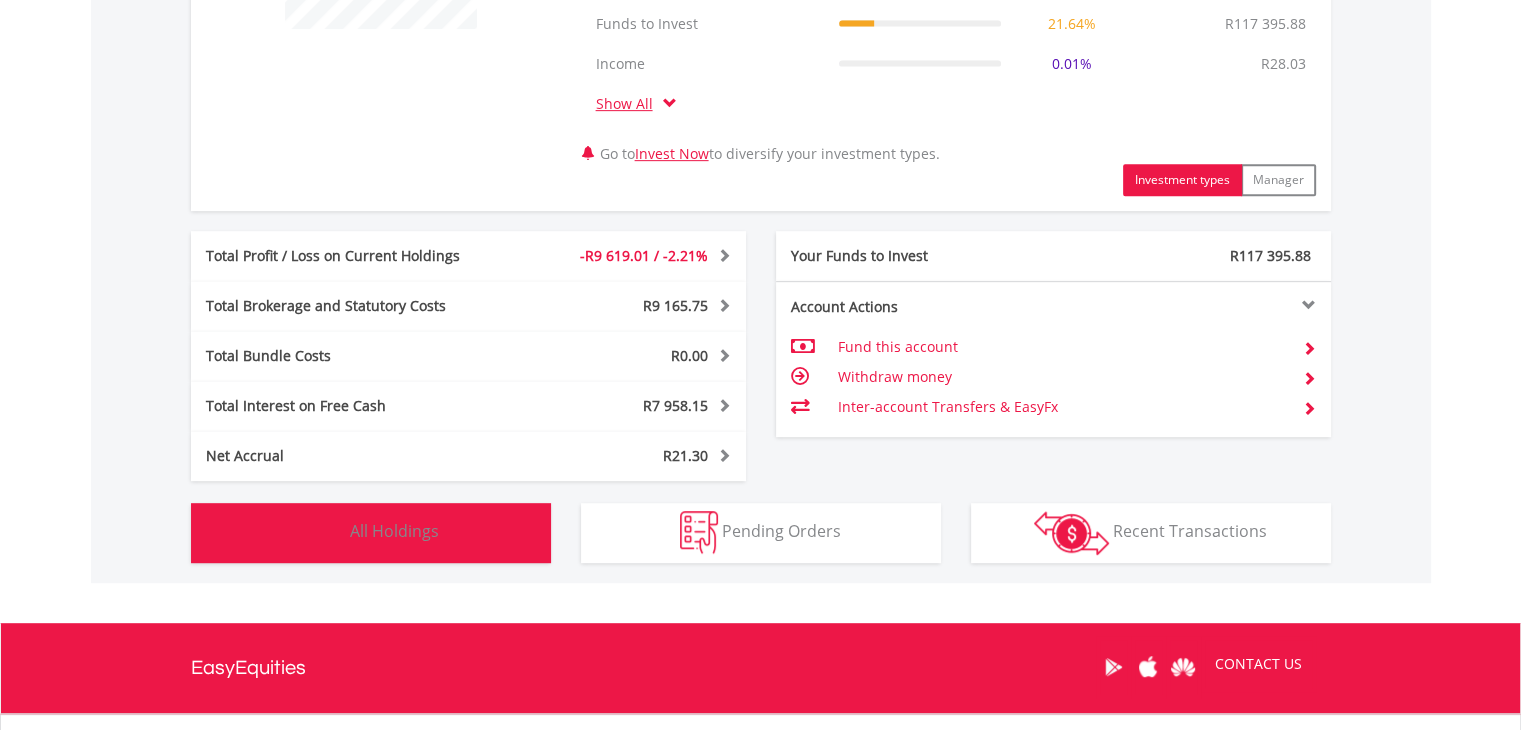 click on "Holdings
All Holdings" at bounding box center (371, 533) 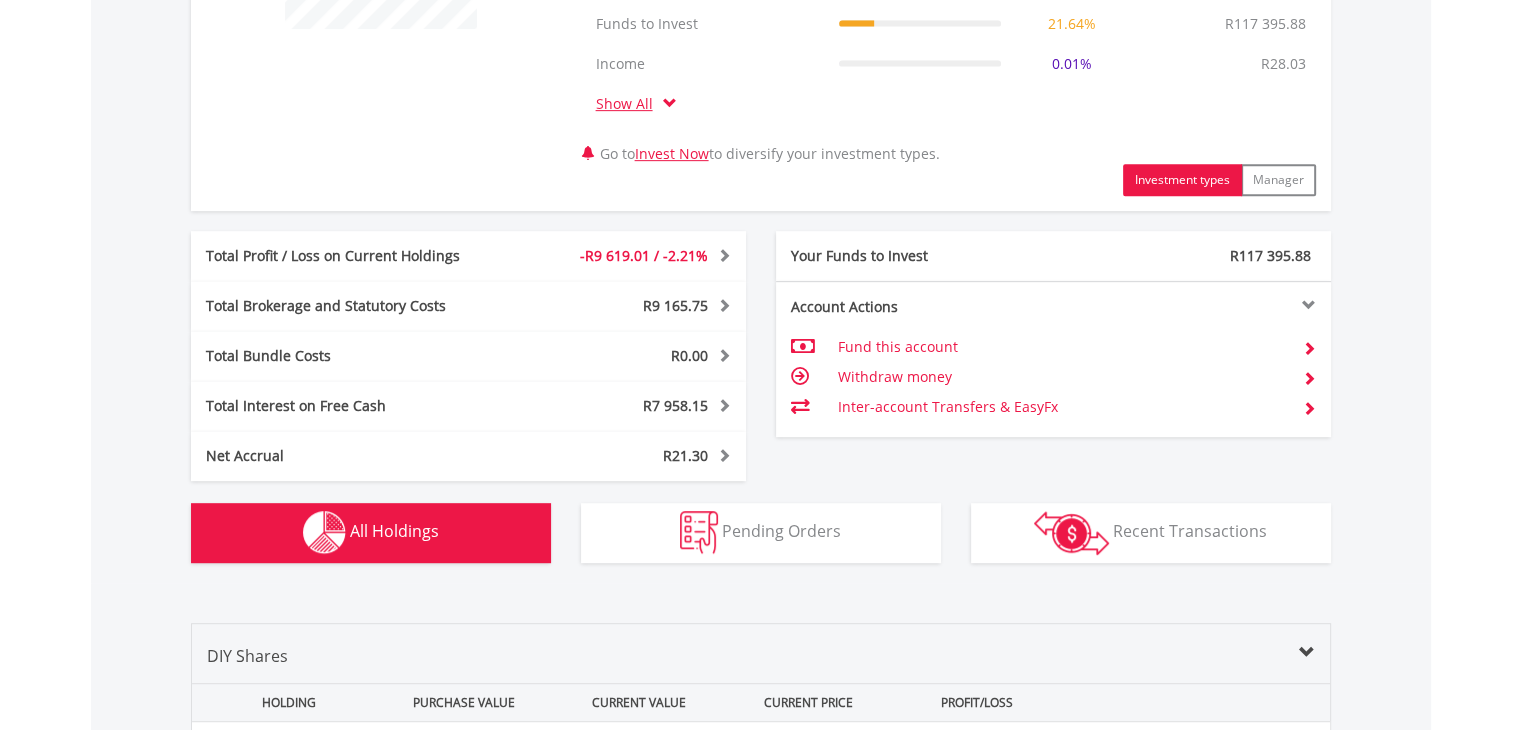 scroll, scrollTop: 1561, scrollLeft: 0, axis: vertical 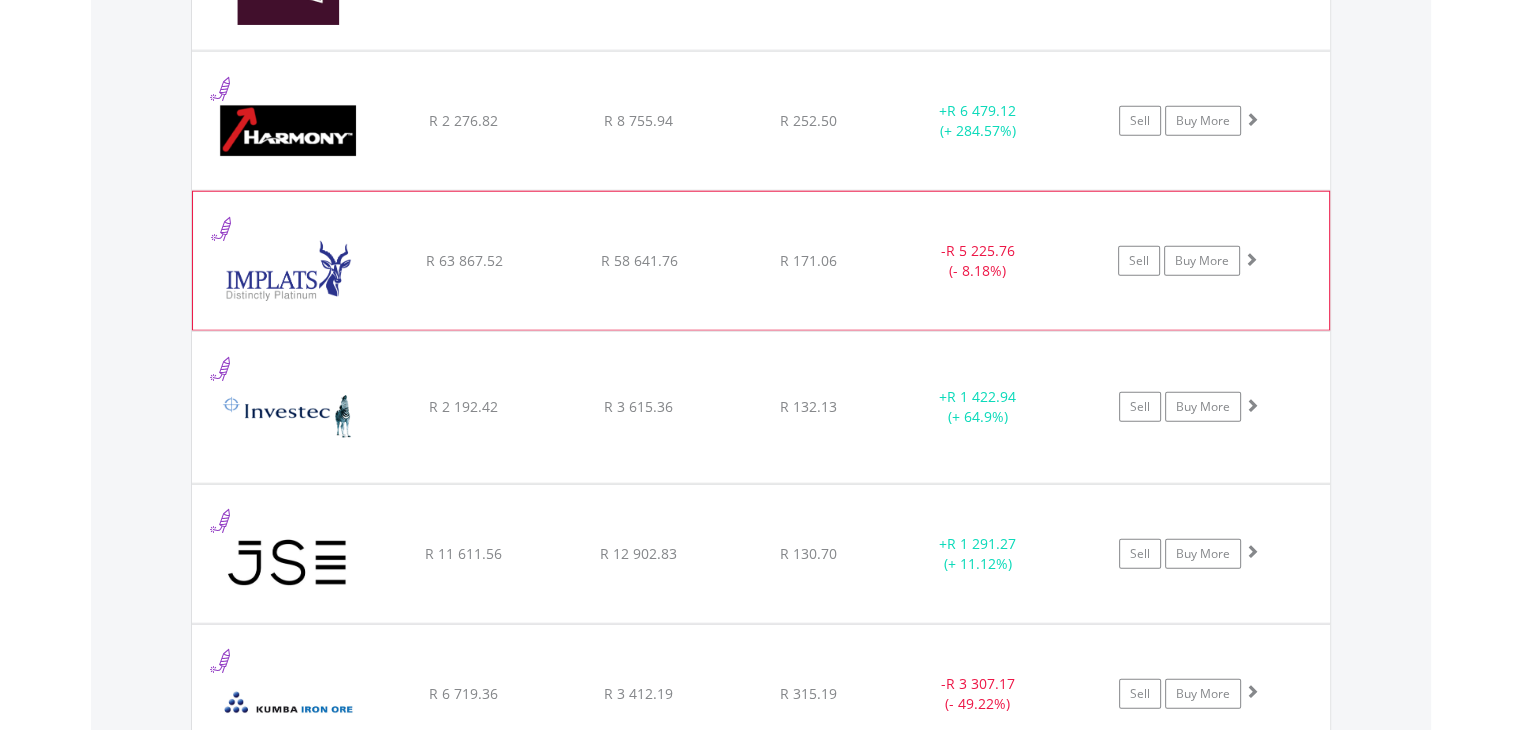 click on "﻿
Impala Platinum Hlgs Limited
R 63 867.52
R 58 641.76
R 171.06
-  R 5 225.76 (- 8.18%)
Sell
Buy More" at bounding box center [761, -3419] 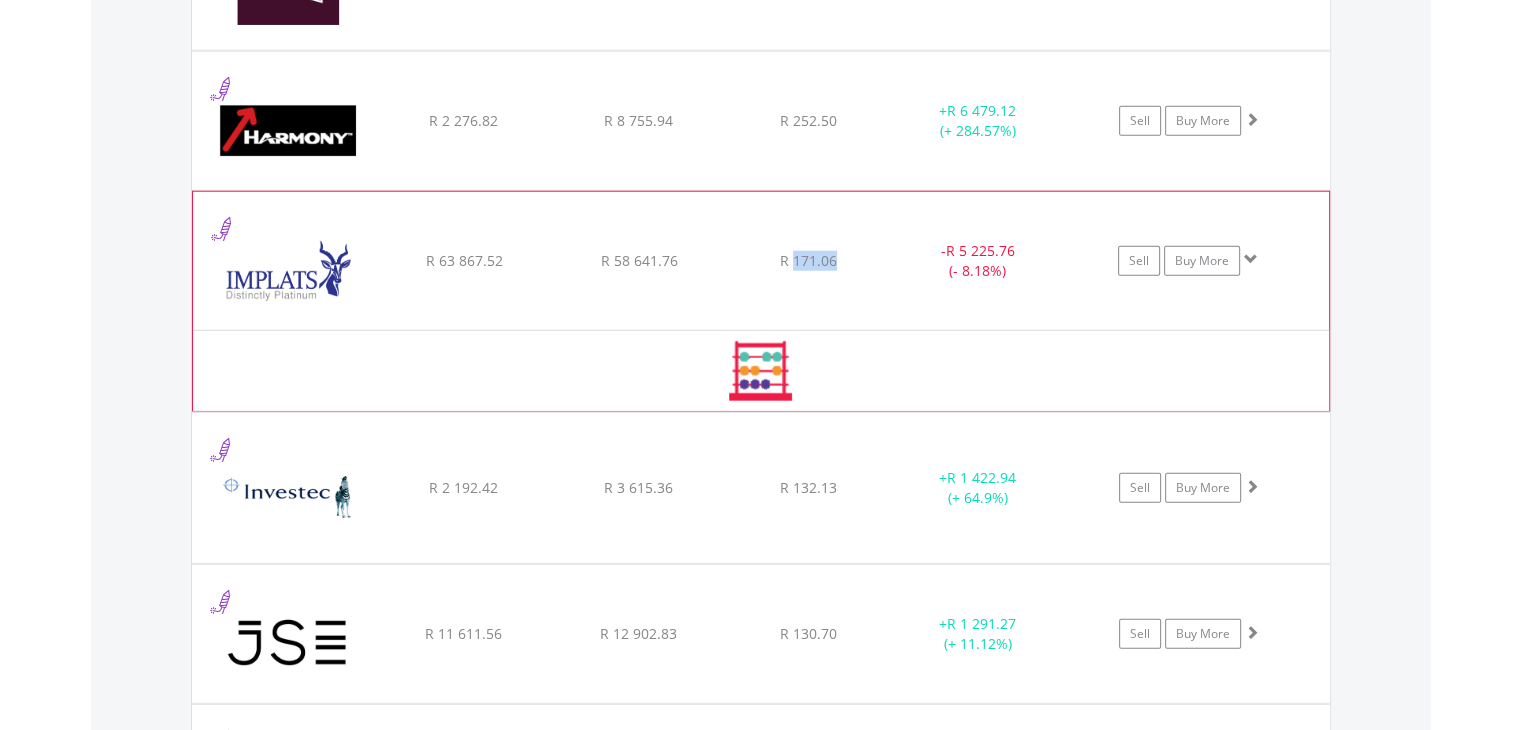 click on "﻿
Impala Platinum Hlgs Limited
R 63 867.52
R 58 641.76
R 171.06
-  R 5 225.76 (- 8.18%)
Sell
Buy More" at bounding box center [761, -3419] 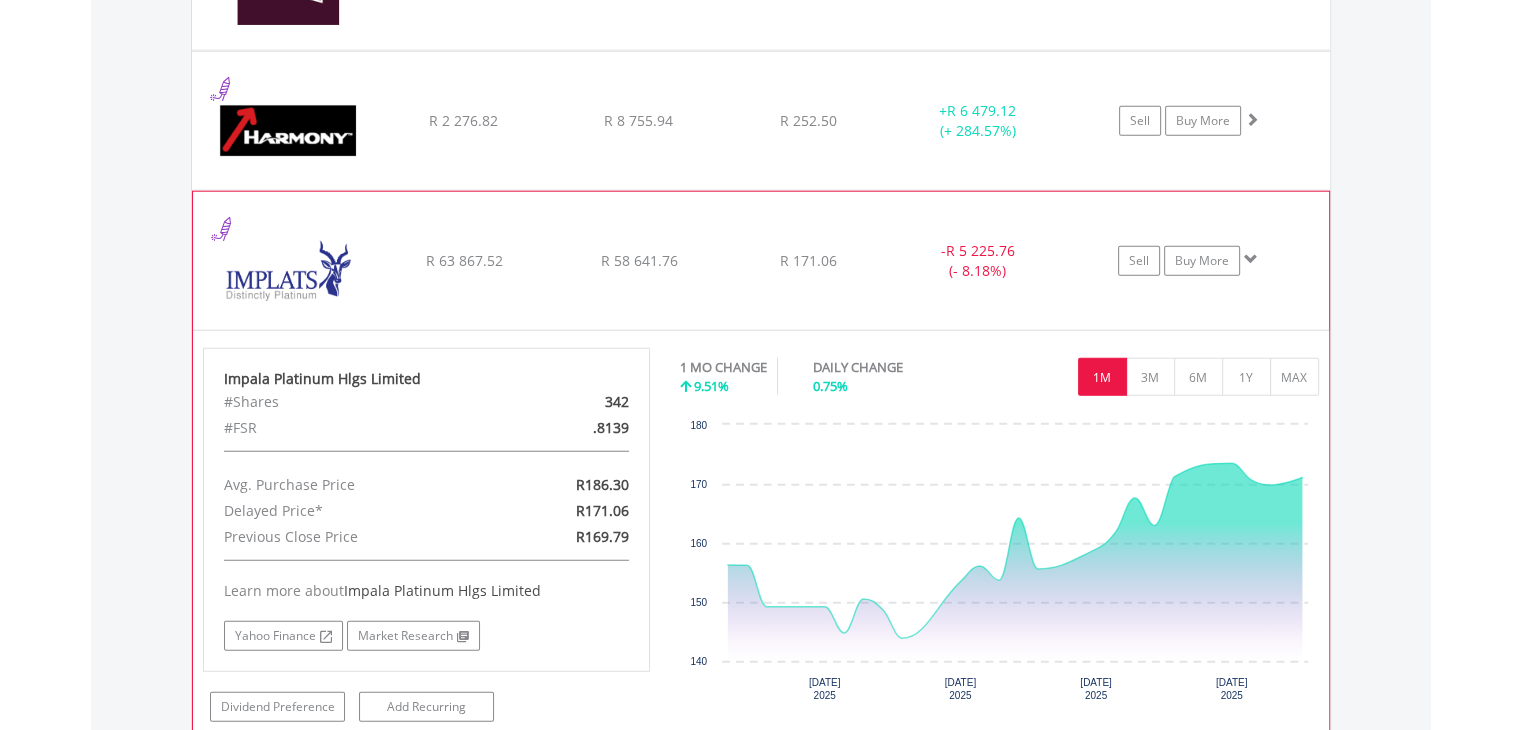 click on "R 63 867.52" at bounding box center (463, -3419) 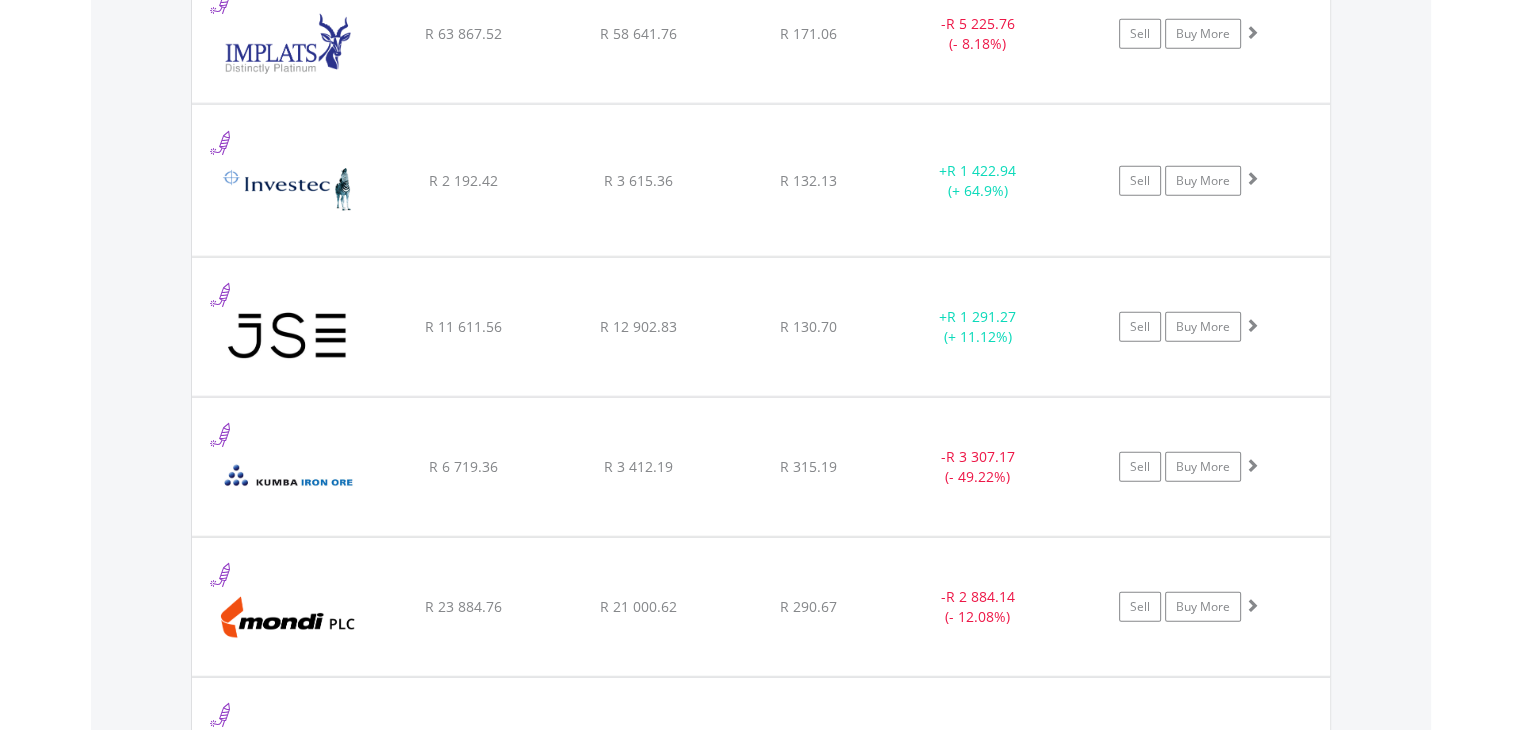 scroll, scrollTop: 5469, scrollLeft: 0, axis: vertical 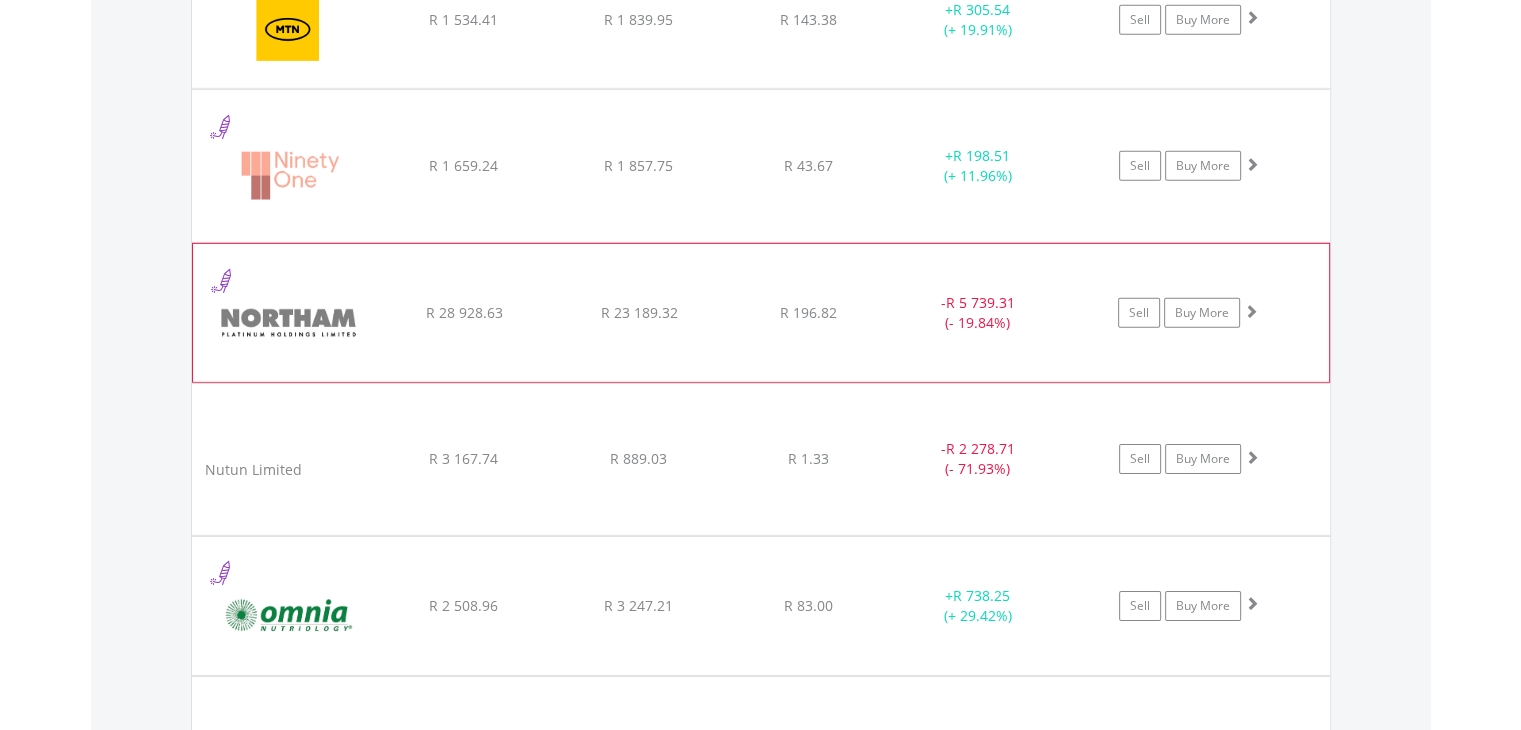 click on "R 23 189.32" at bounding box center [638, -4513] 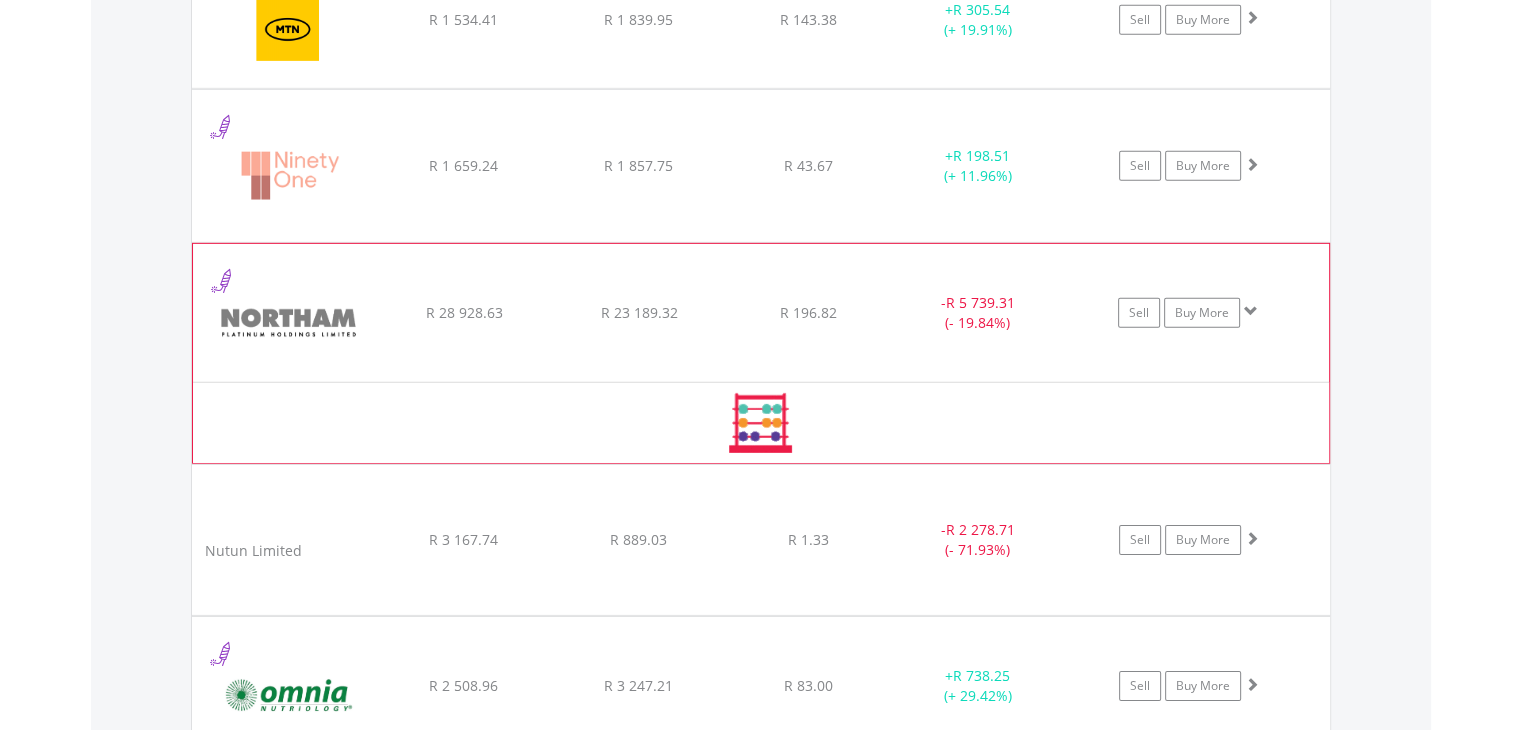 click on "R 23 189.32" at bounding box center (638, -4513) 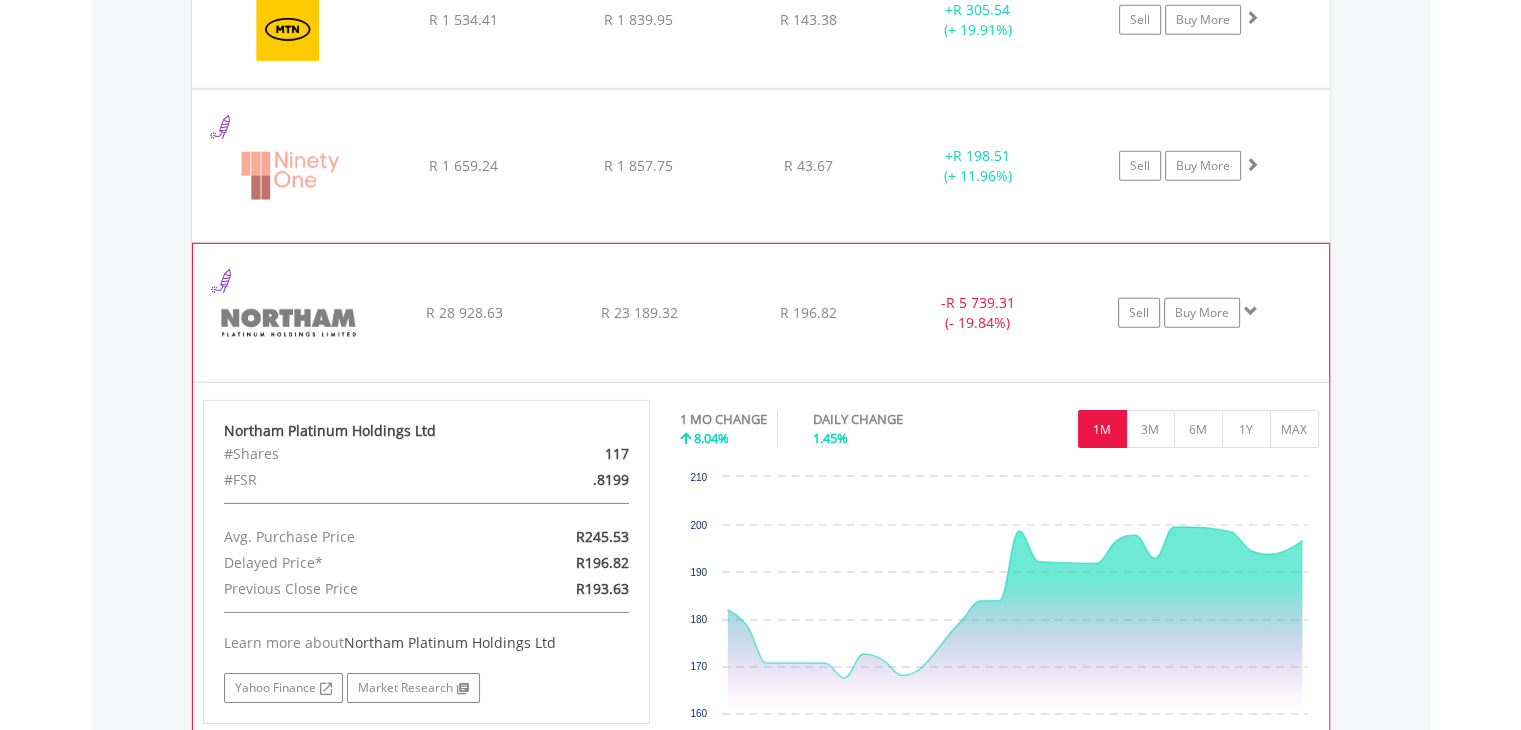 click on "﻿
Northam Platinum Holdings Ltd
R 28 928.63
R 23 189.32
R 196.82
-  R 5 739.31 (- 19.84%)
Sell
Buy More" at bounding box center [761, -4513] 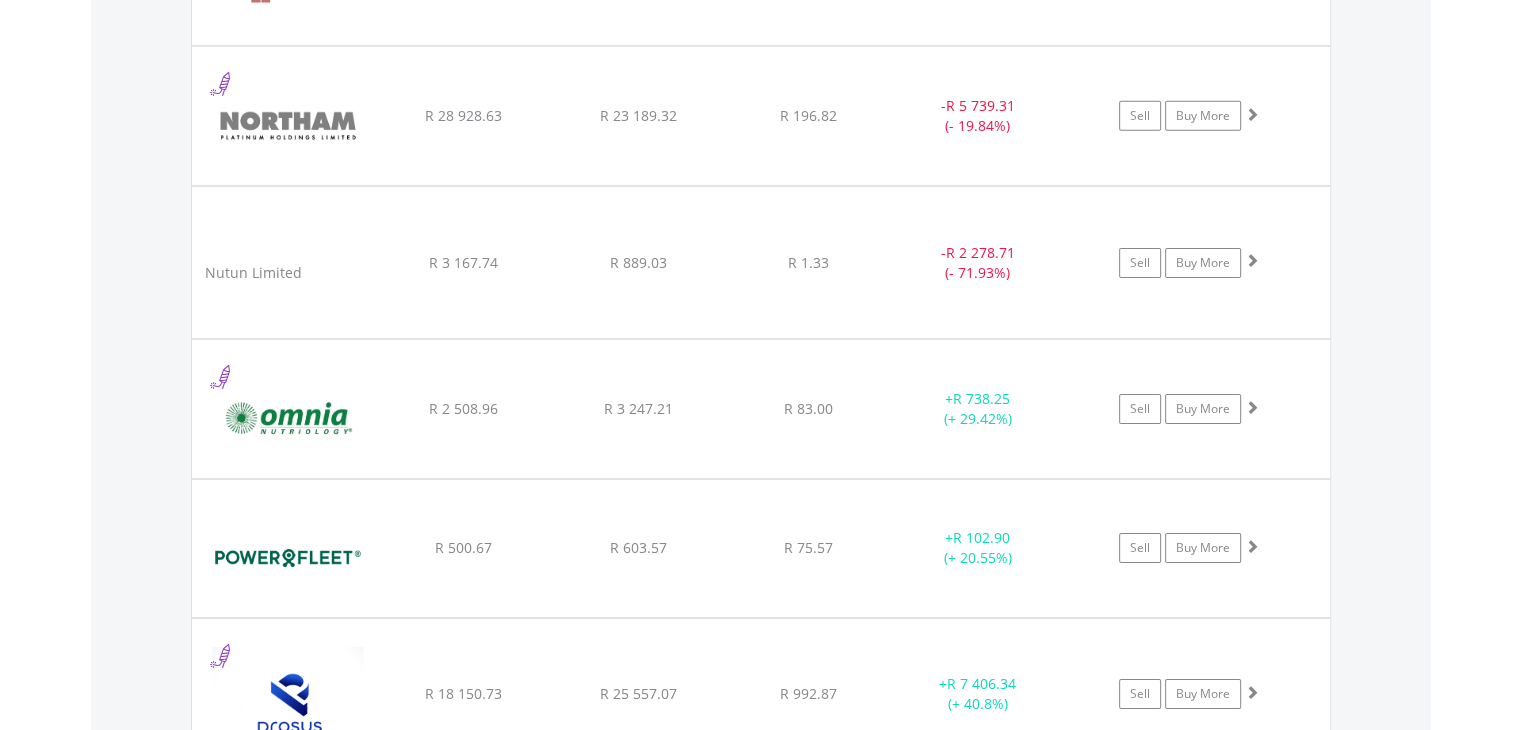 scroll, scrollTop: 6443, scrollLeft: 0, axis: vertical 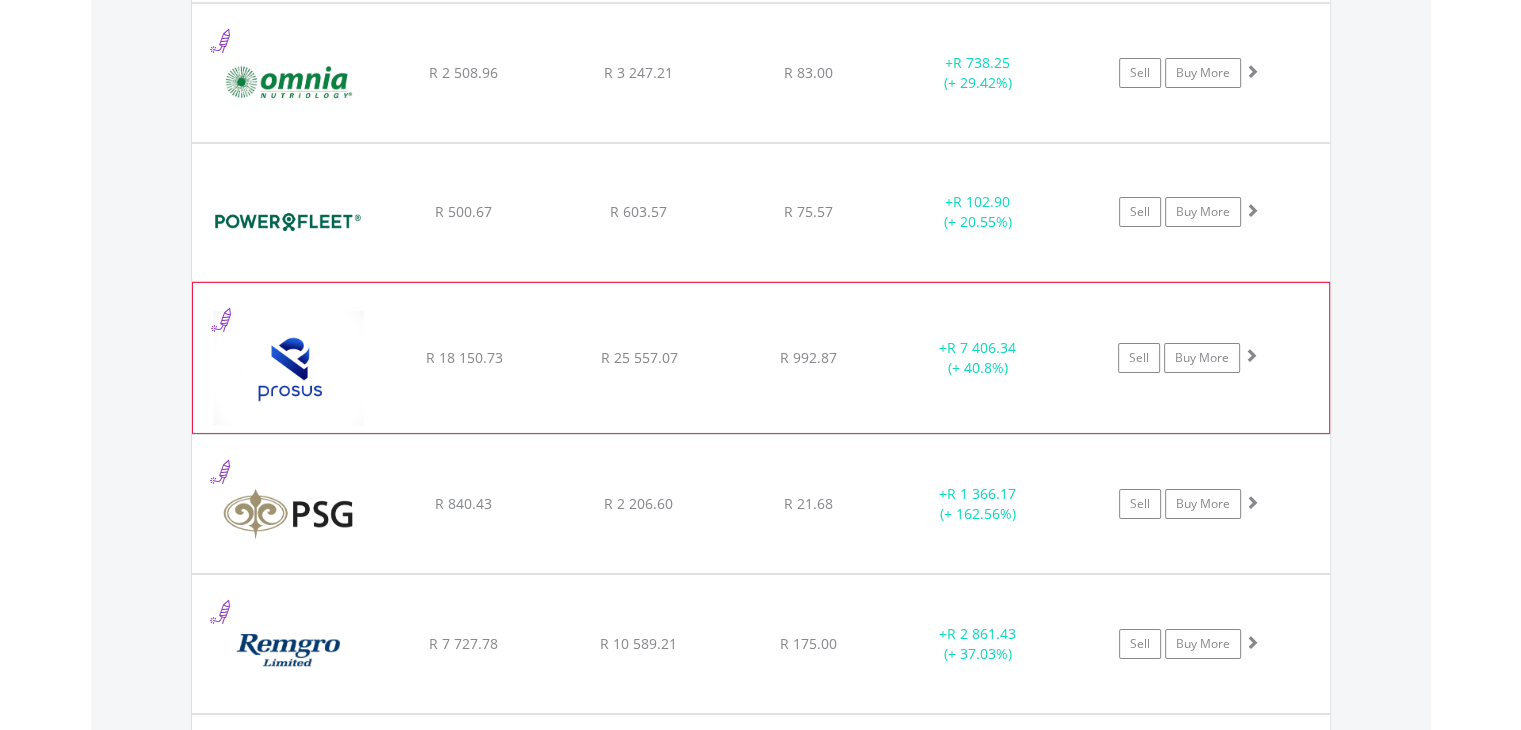click on "R 992.87" at bounding box center (808, -5047) 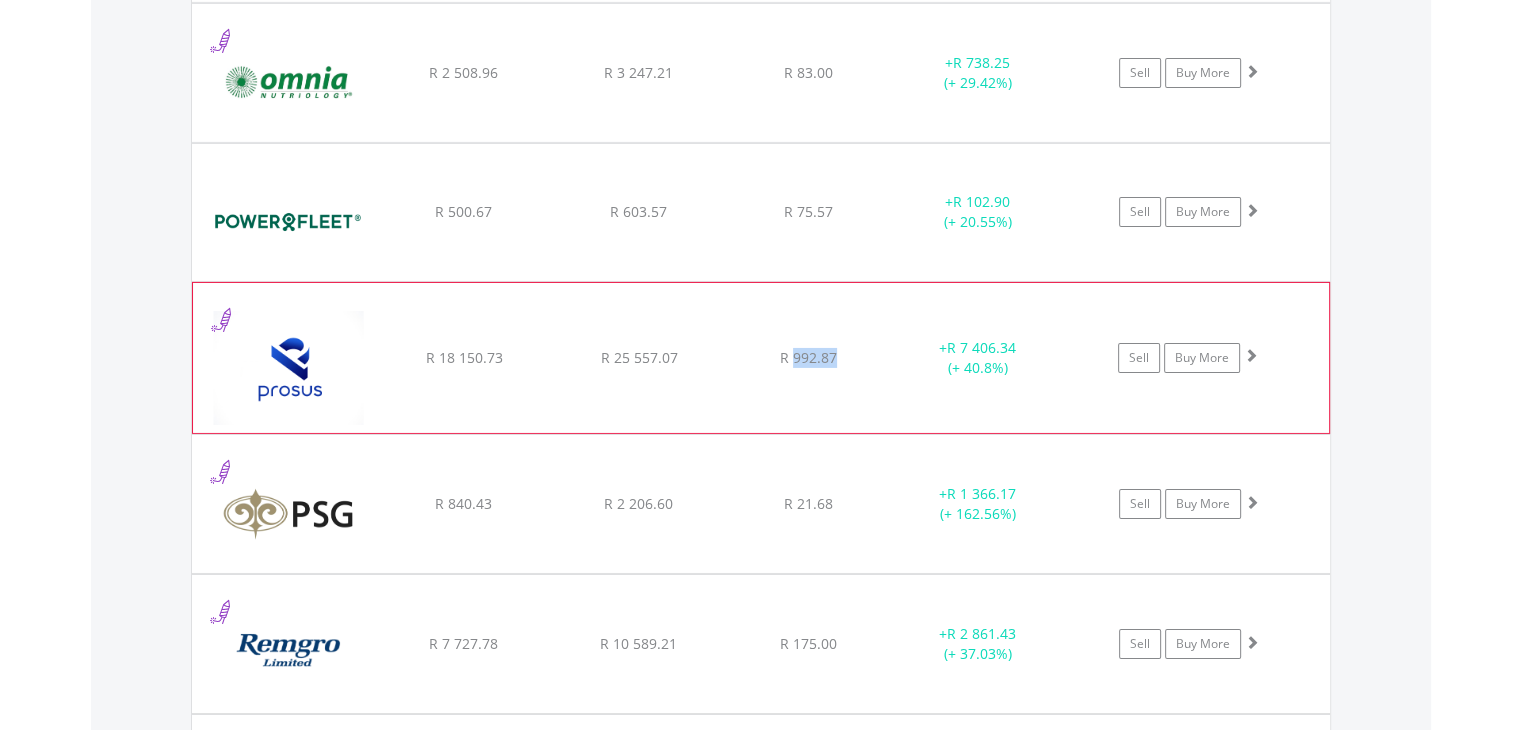 click on "R 992.87" at bounding box center (808, -5047) 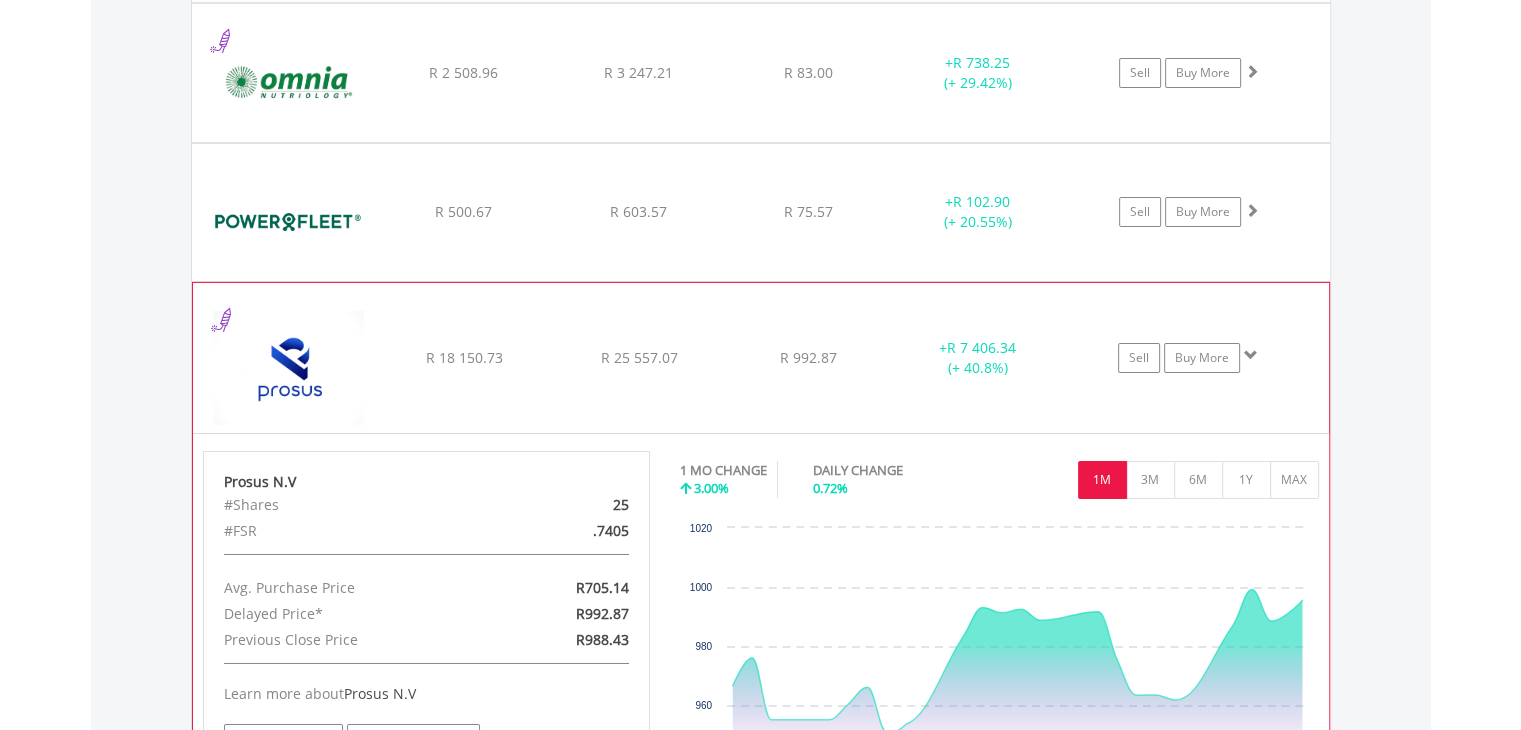 click on "R 18 150.73" at bounding box center (463, -5046) 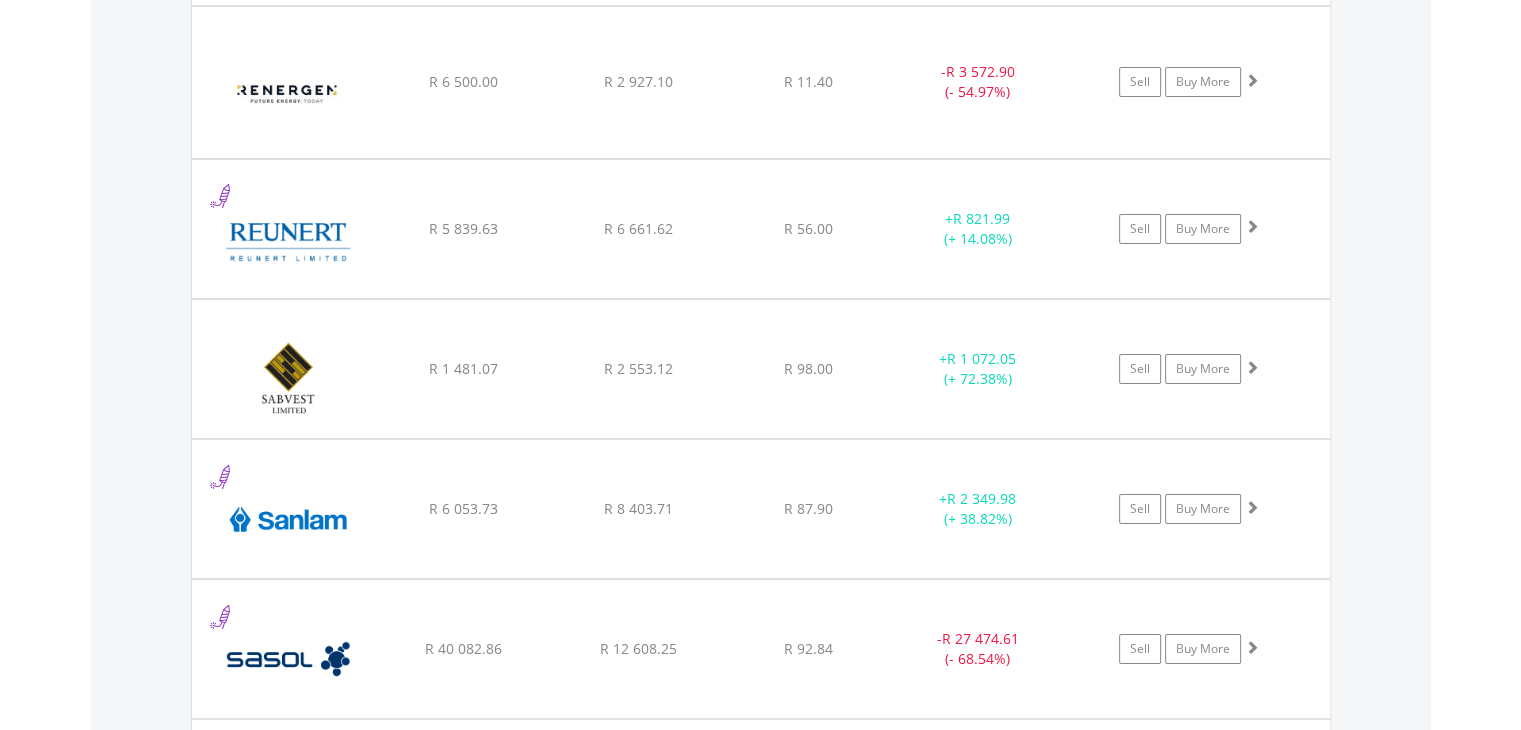 scroll, scrollTop: 7496, scrollLeft: 0, axis: vertical 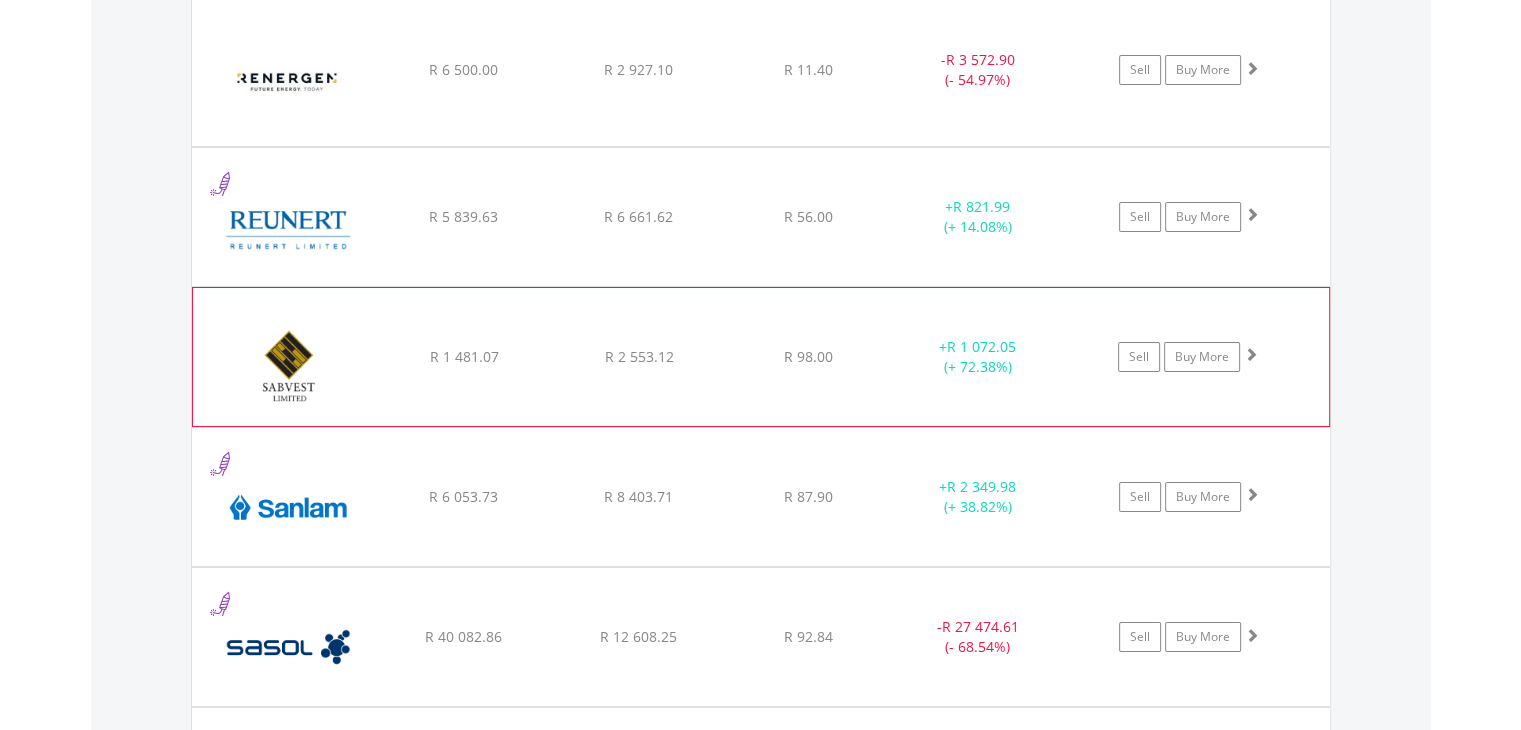 click on "R 98.00" at bounding box center [808, -5766] 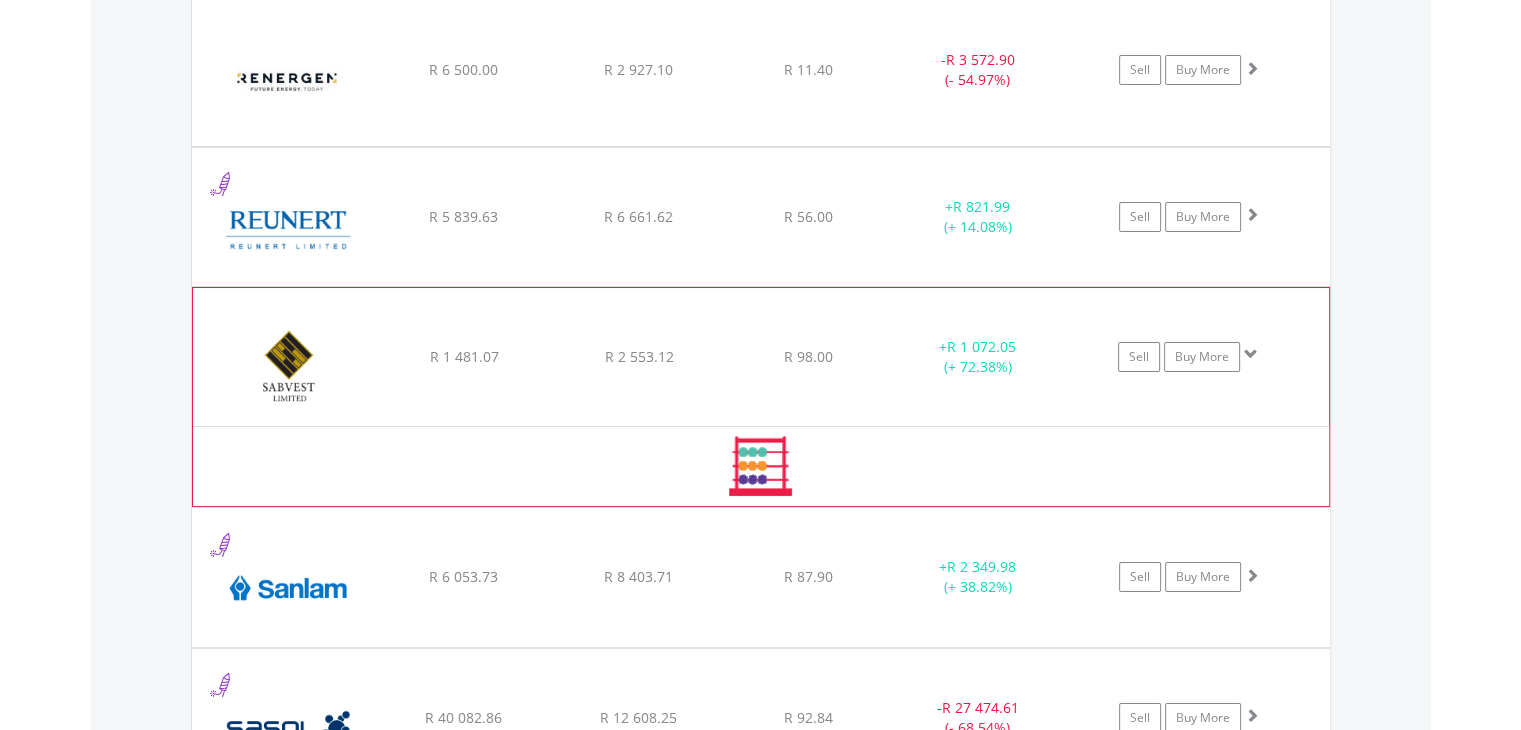 click on "R 98.00" at bounding box center [808, -5766] 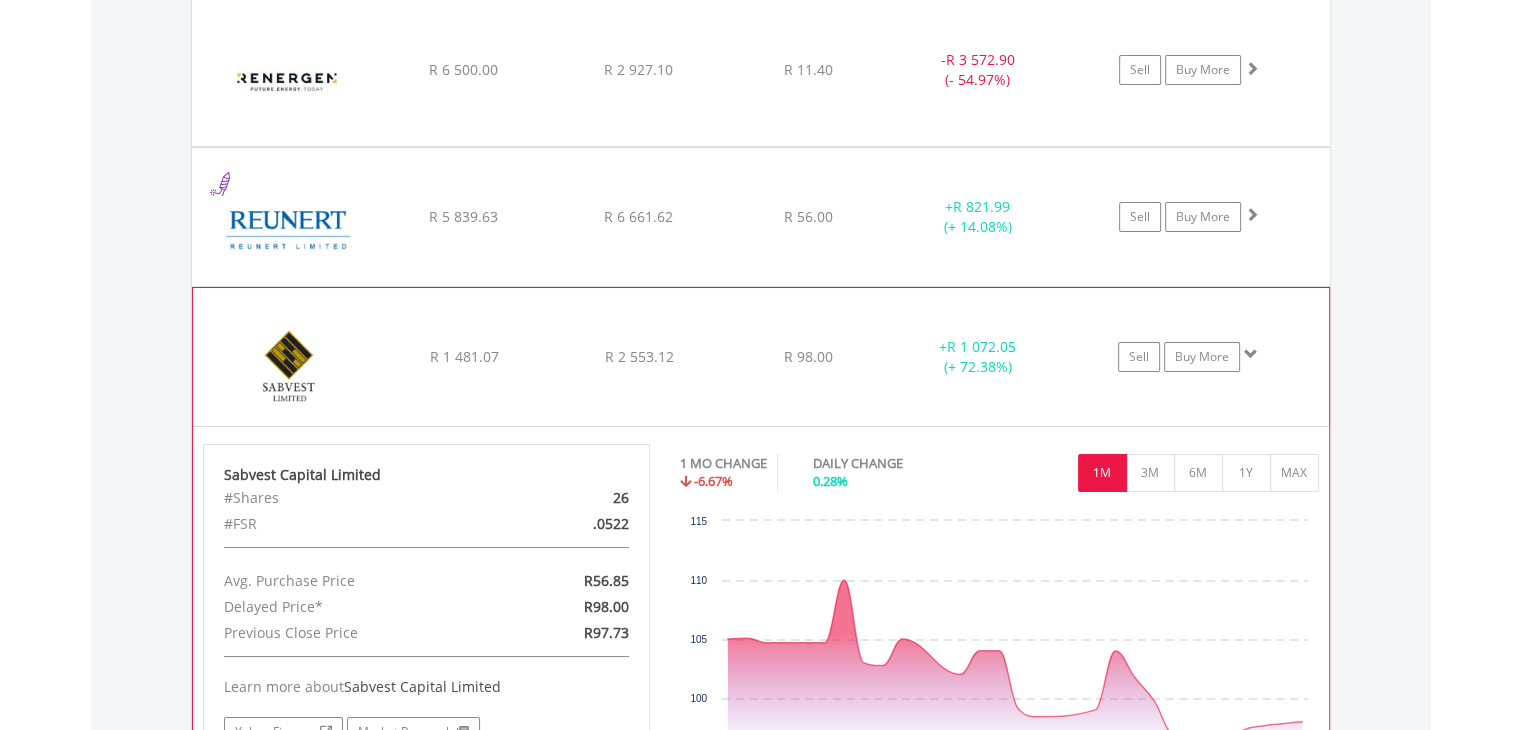 click on "R 1 481.07" at bounding box center [463, -5766] 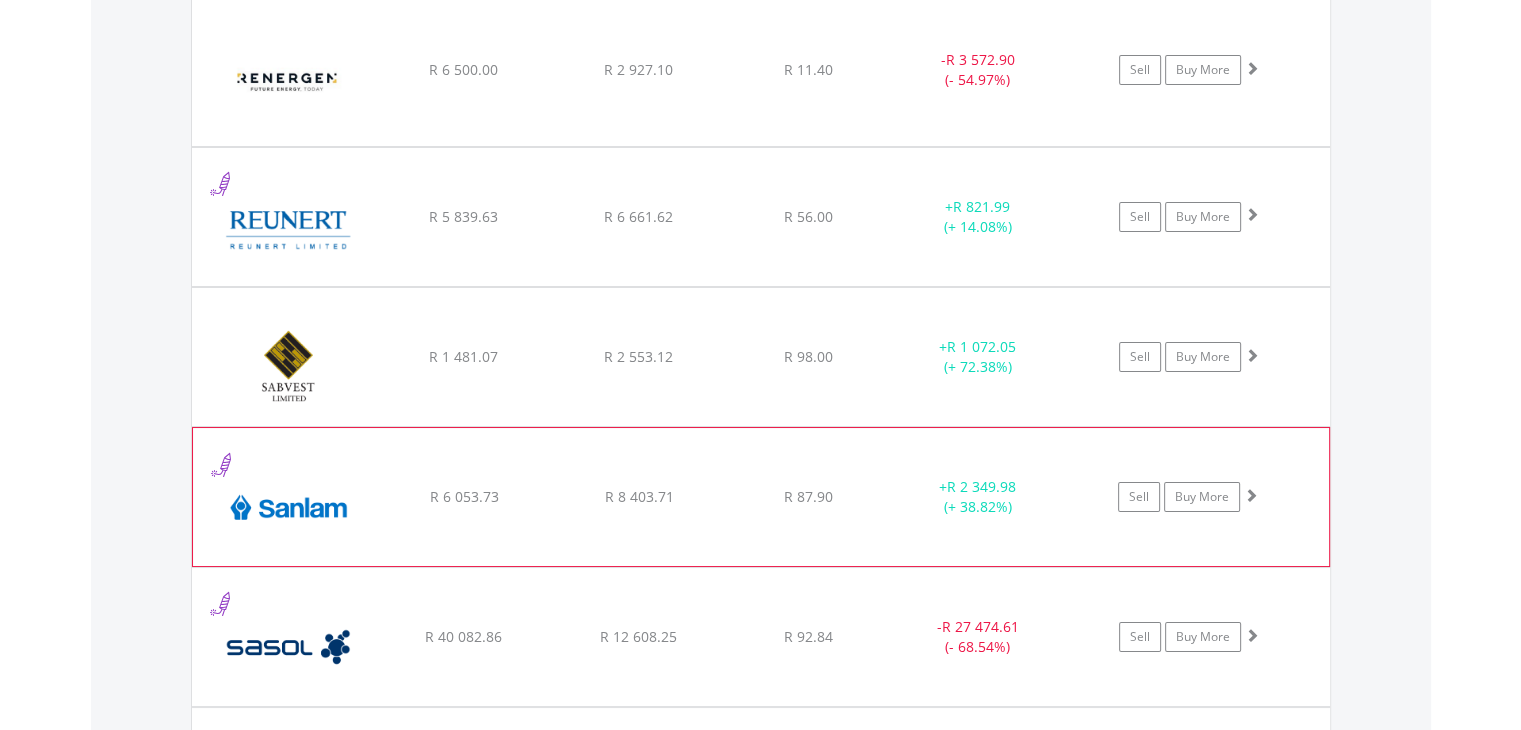 click on "﻿
Sanlam Limited
R 6 053.73
R 8 403.71
R 87.90
+  R 2 349.98 (+ 38.82%)
Sell
Buy More" at bounding box center (761, -5766) 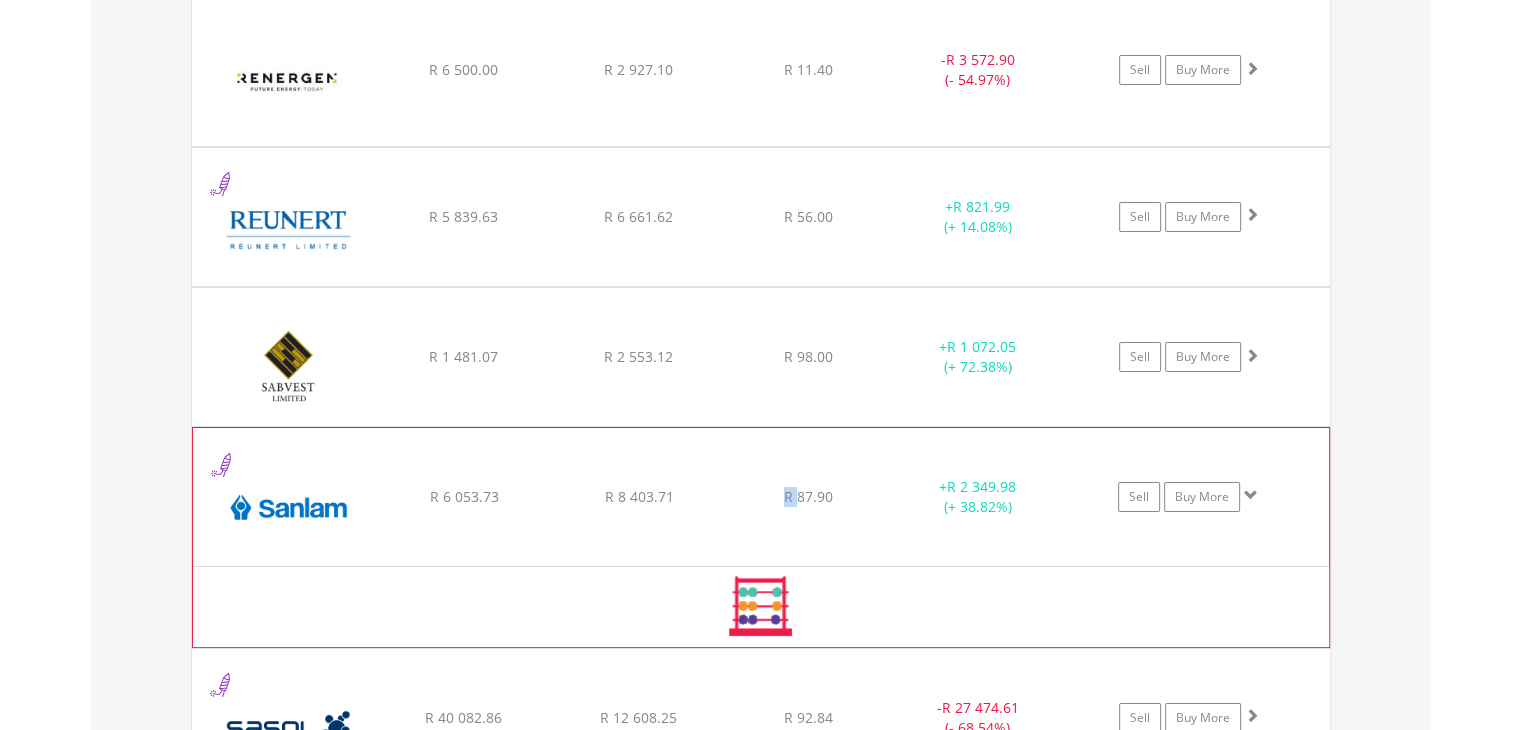click on "﻿
Sanlam Limited
R 6 053.73
R 8 403.71
R 87.90
+  R 2 349.98 (+ 38.82%)
Sell
Buy More" at bounding box center [761, -5766] 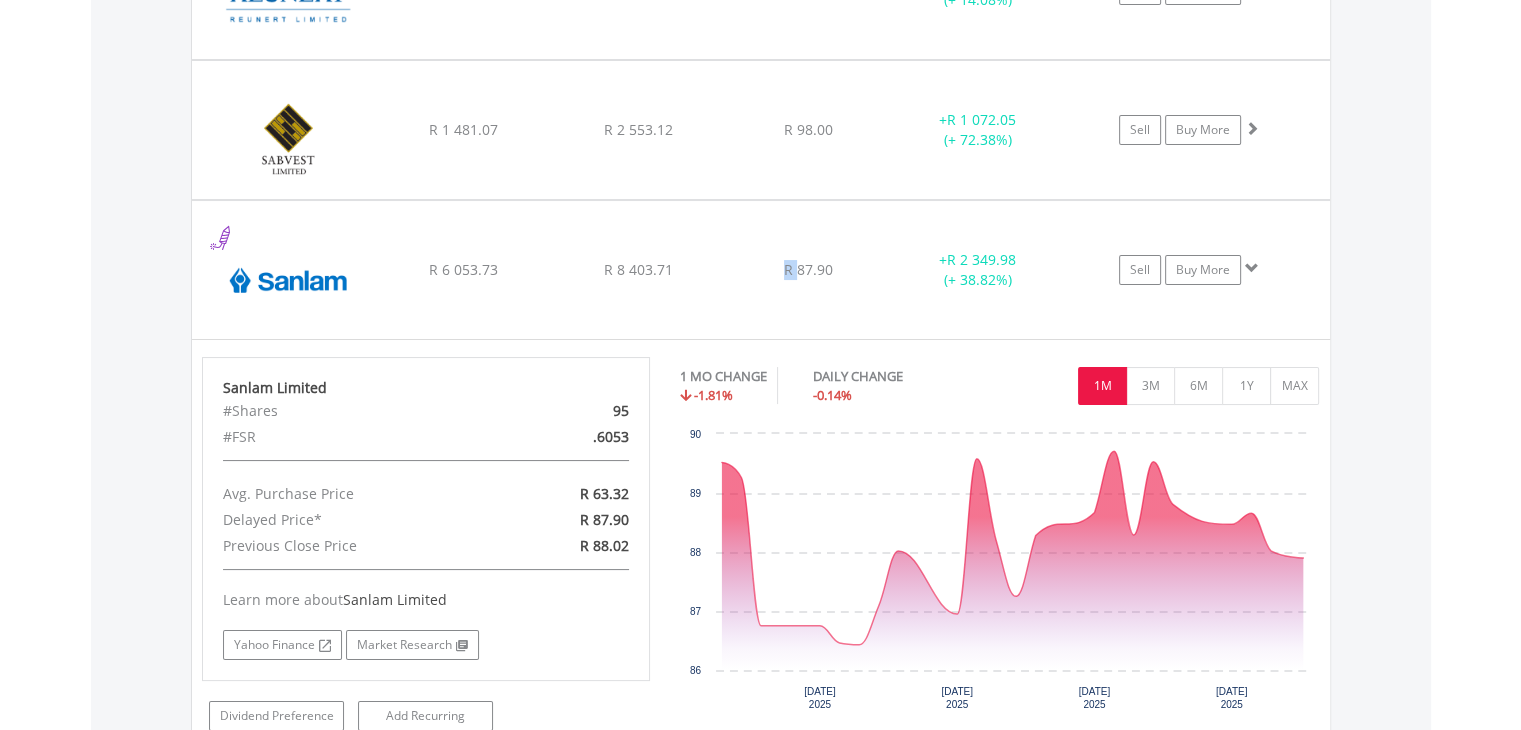 scroll, scrollTop: 7763, scrollLeft: 0, axis: vertical 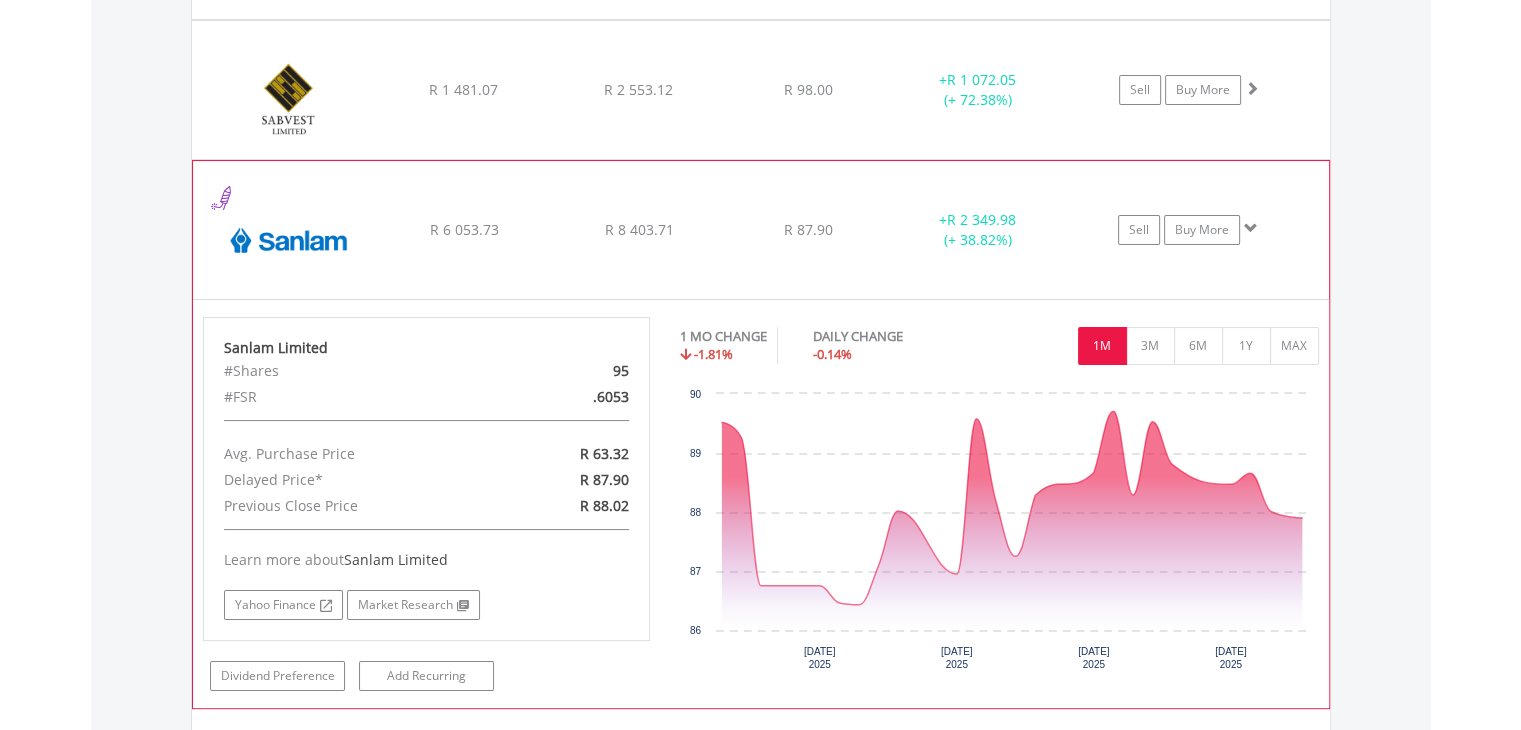 click on "﻿
Sanlam Limited
R 6 053.73
R 8 403.71
R 87.90
+  R 2 349.98 (+ 38.82%)
Sell
Buy More" at bounding box center [761, -6033] 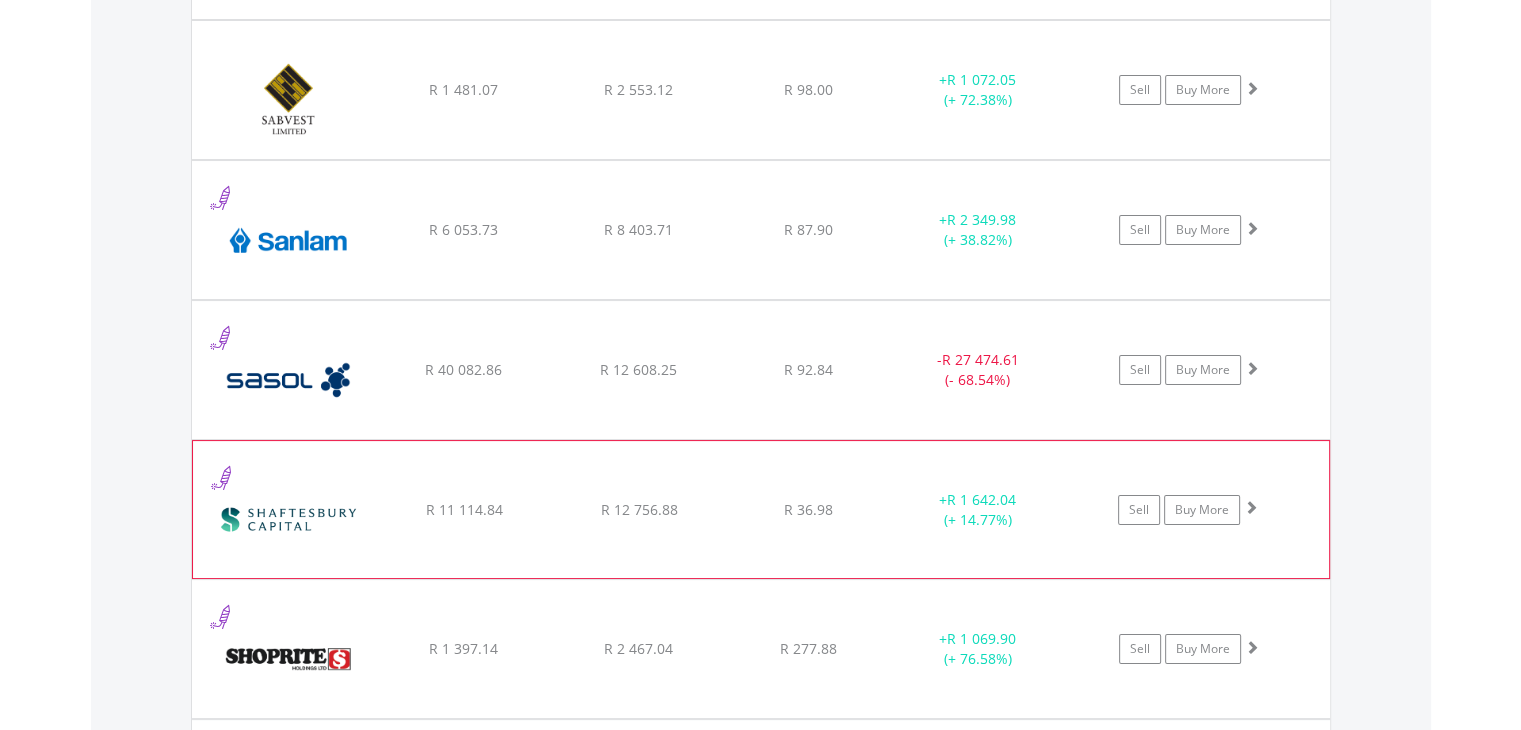 click on "+  R 1 642.04 (+ 14.77%)" at bounding box center (978, -6033) 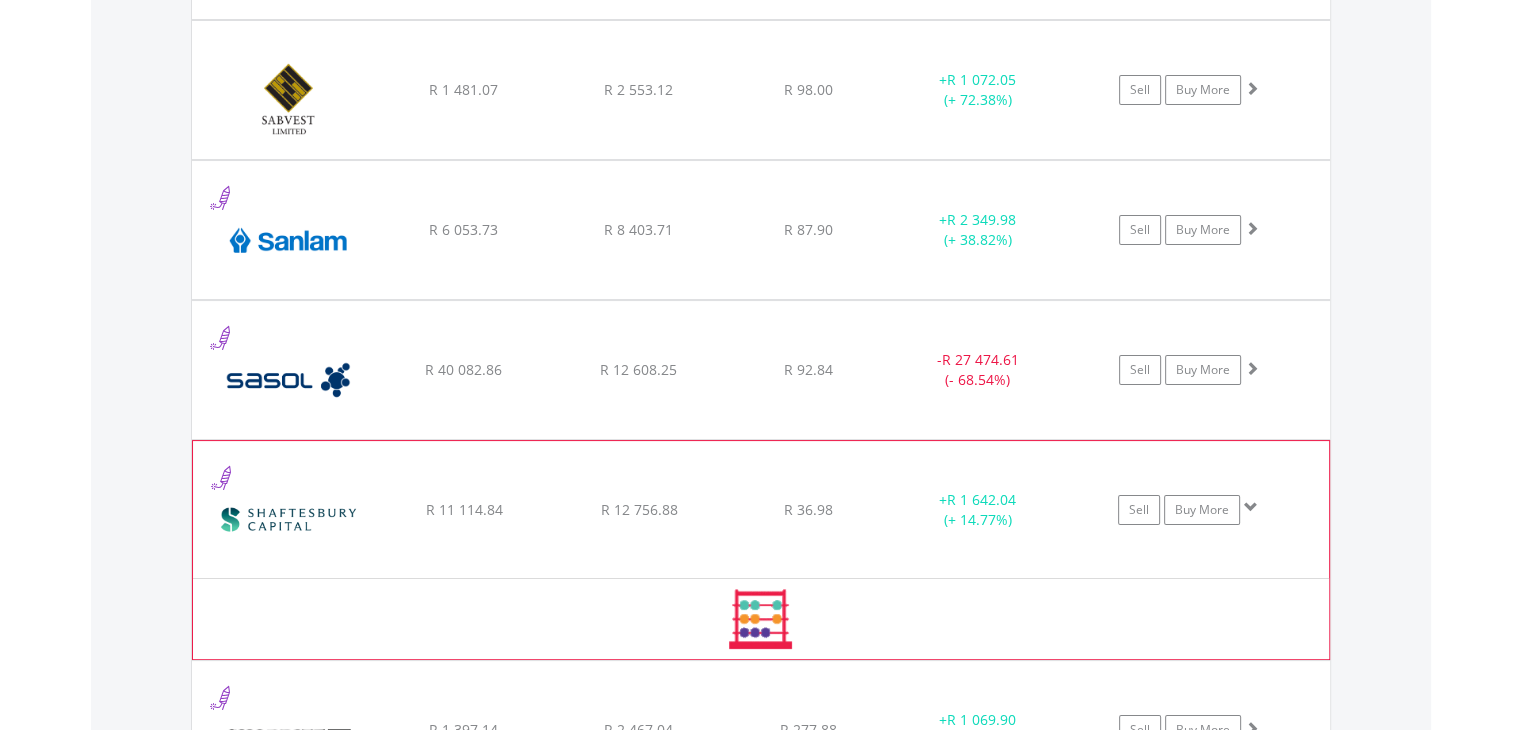 click on "+  R 1 642.04 (+ 14.77%)" at bounding box center [978, -6033] 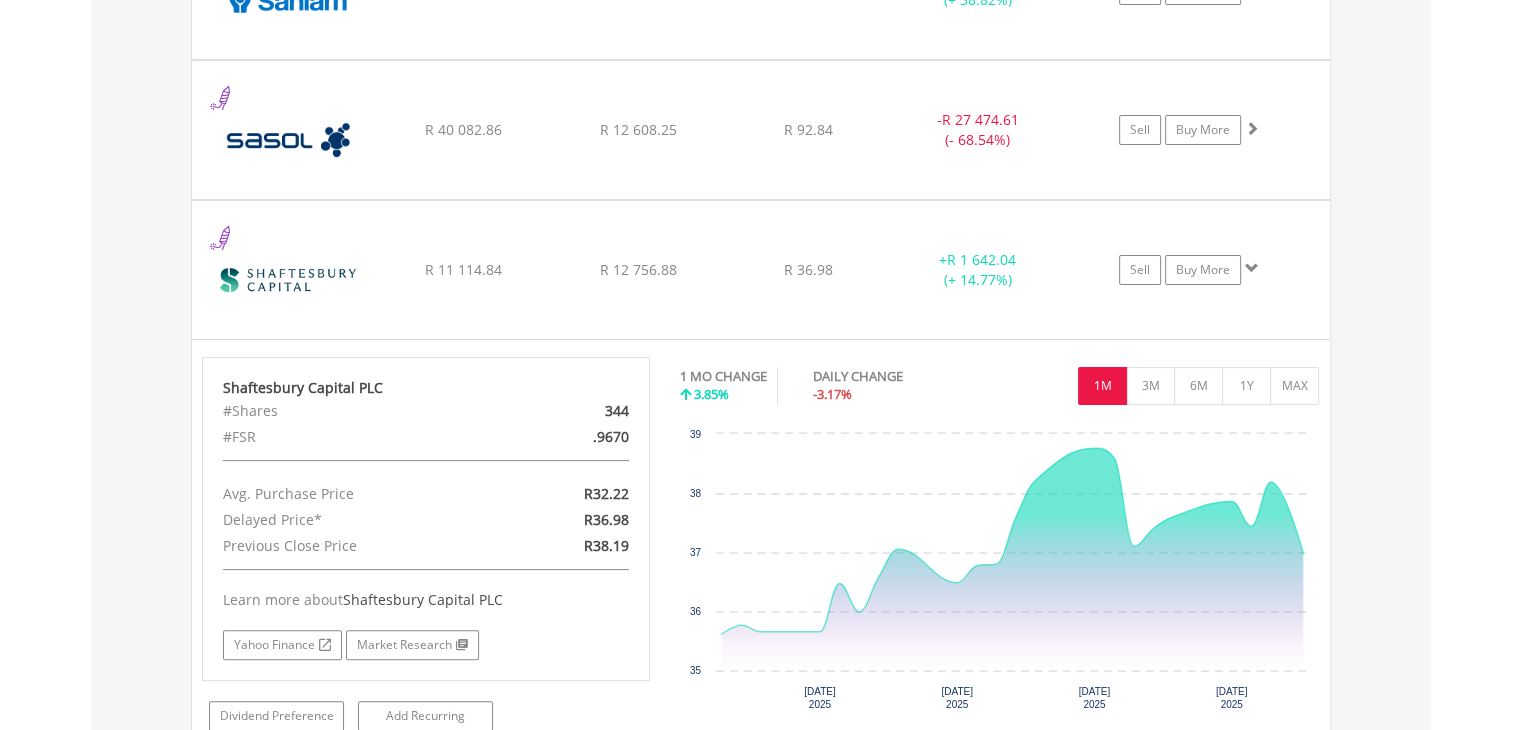 scroll, scrollTop: 8189, scrollLeft: 0, axis: vertical 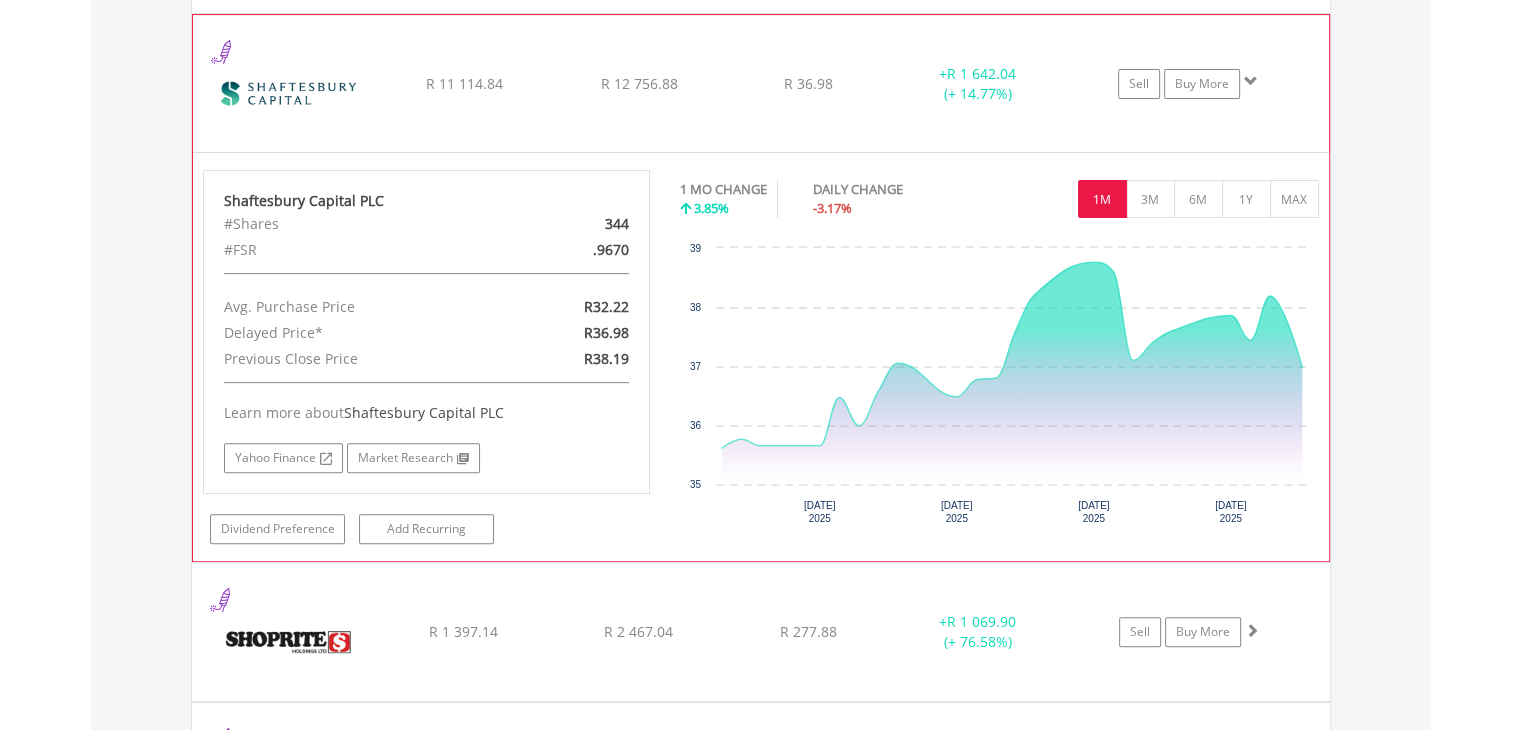click on "﻿
Shaftesbury Capital PLC
R 11 114.84
R 12 756.88
R 36.98
+  R 1 642.04 (+ 14.77%)
Sell
Buy More" at bounding box center (761, -6459) 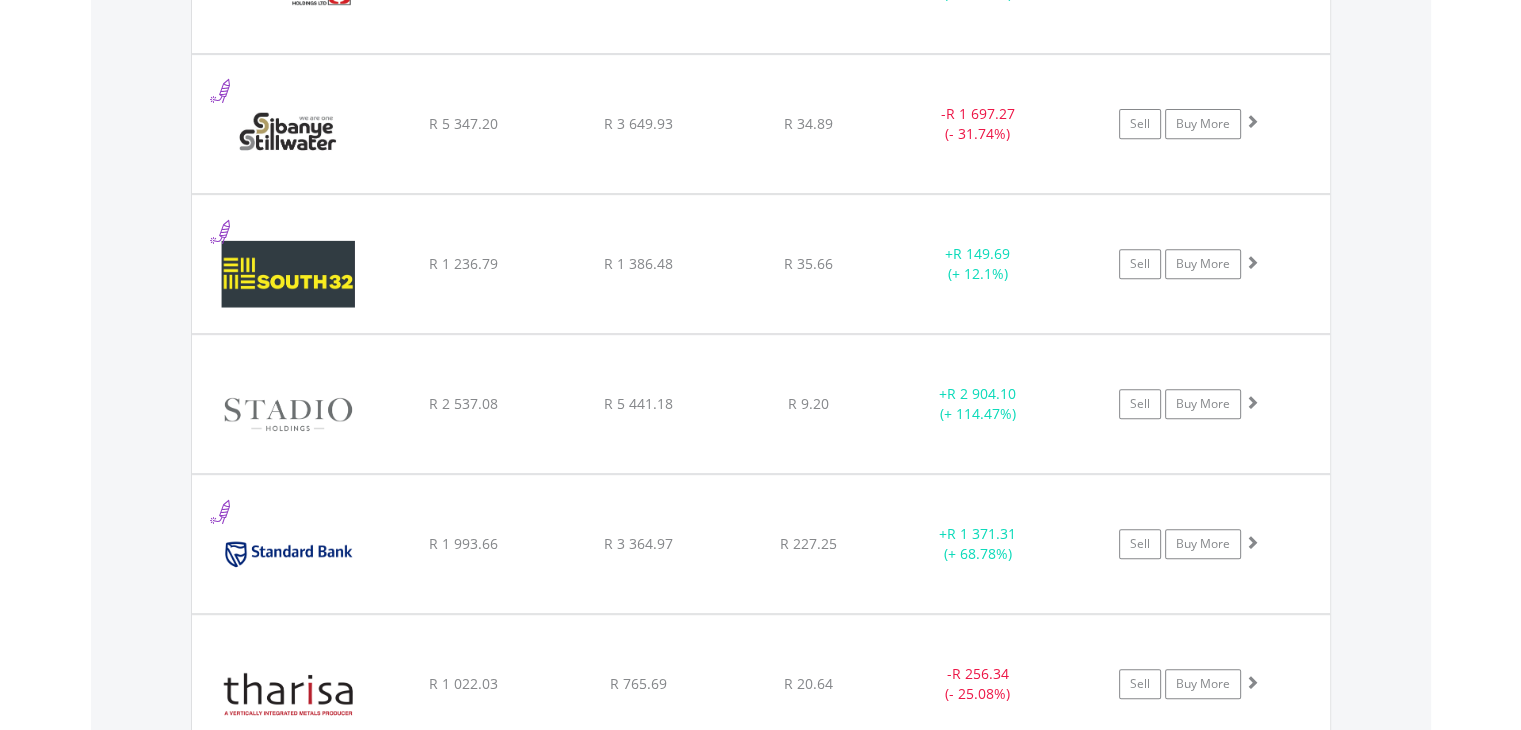 scroll, scrollTop: 8522, scrollLeft: 0, axis: vertical 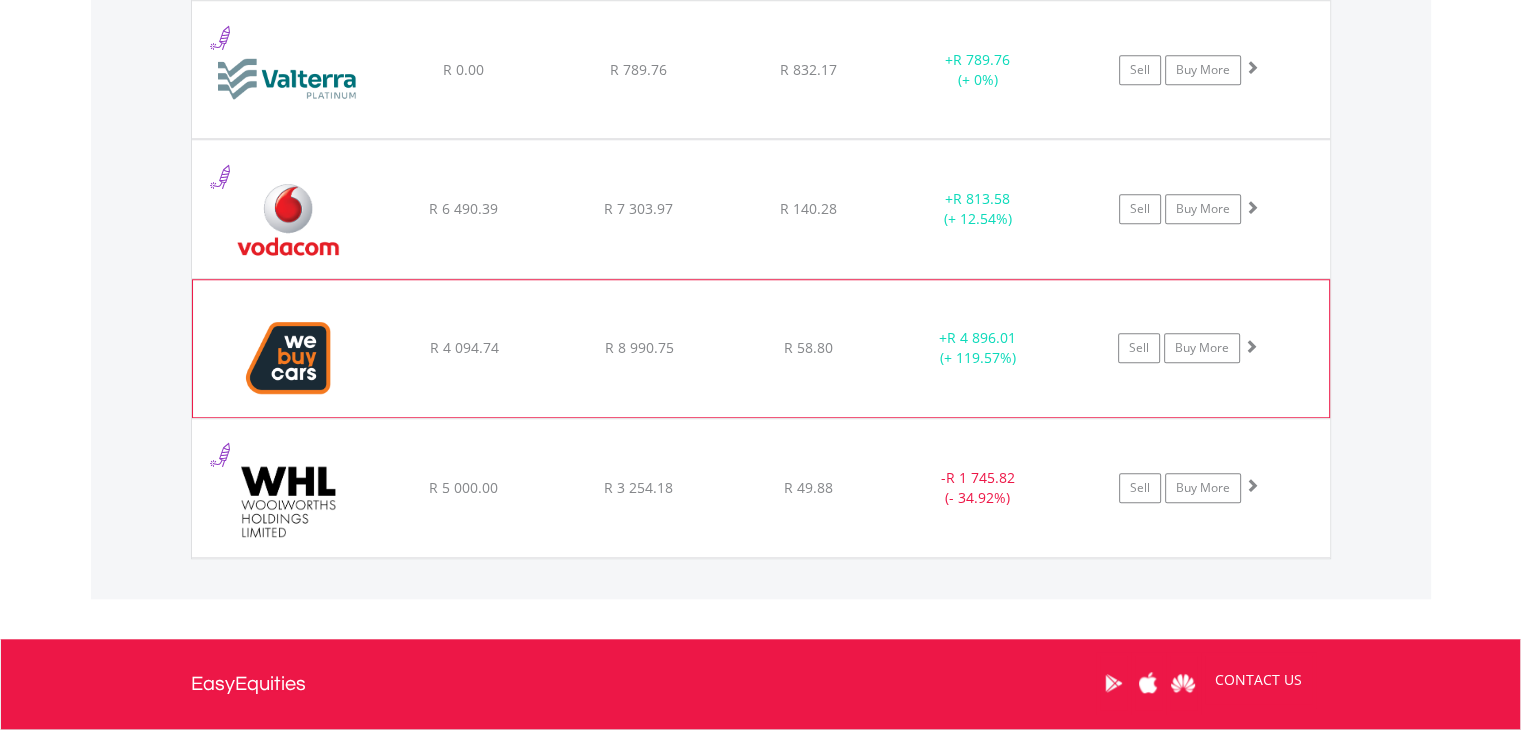 click on "R 58.80" at bounding box center (808, -7593) 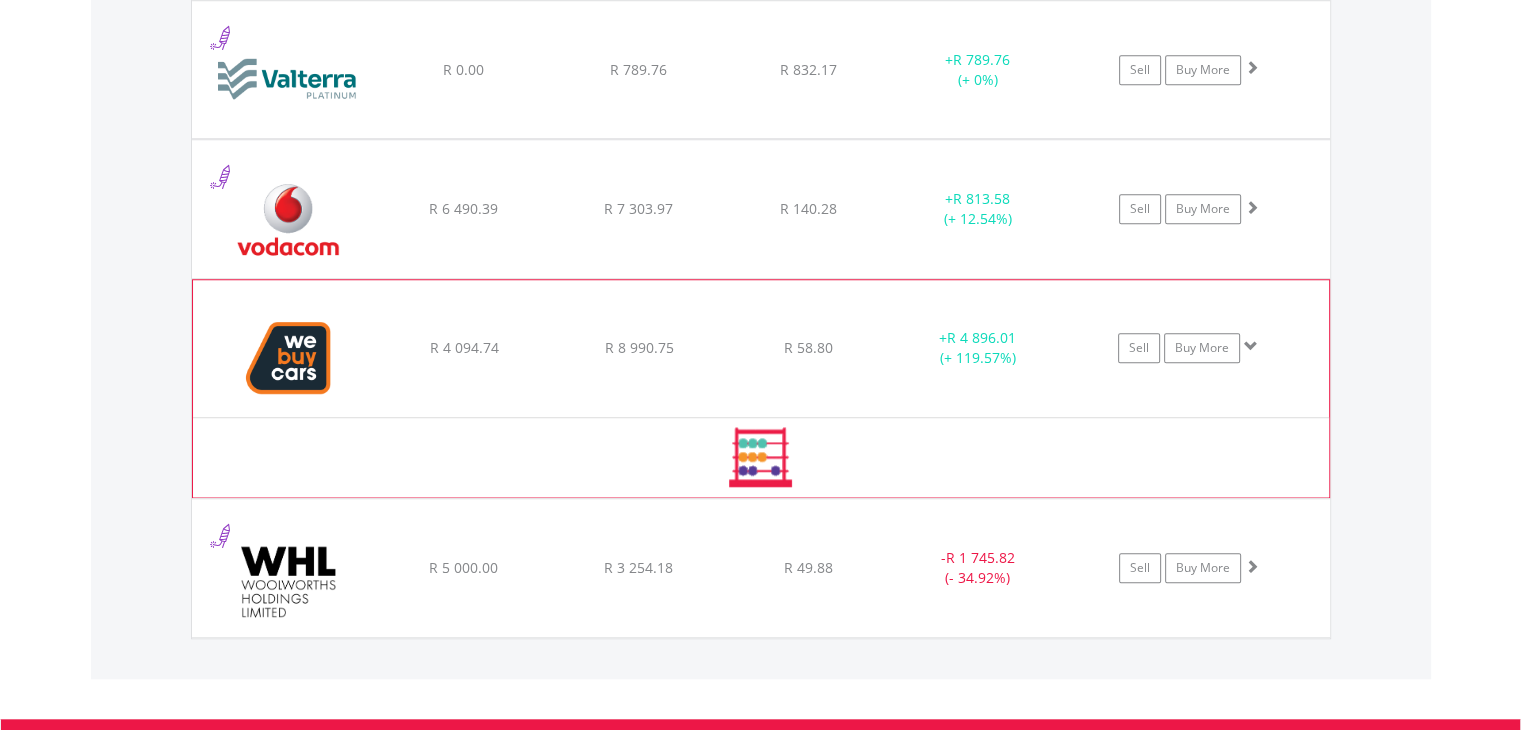 click on "R 58.80" at bounding box center [808, -7593] 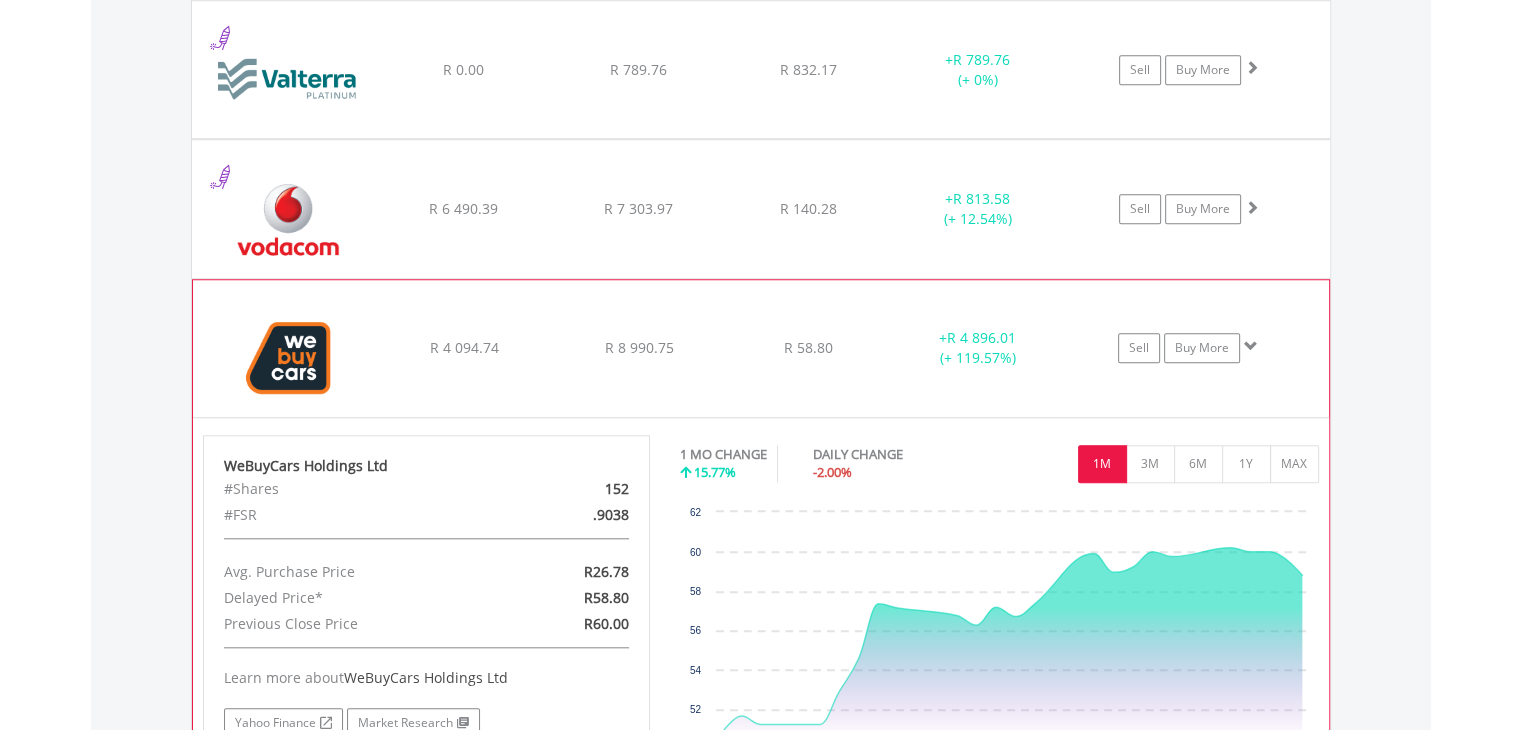 click on "﻿
WeBuyCars Holdings Ltd
R 4 094.74
R 8 990.75
R 58.80
+  R 4 896.01 (+ 119.57%)
Sell
Buy More" at bounding box center [761, -7593] 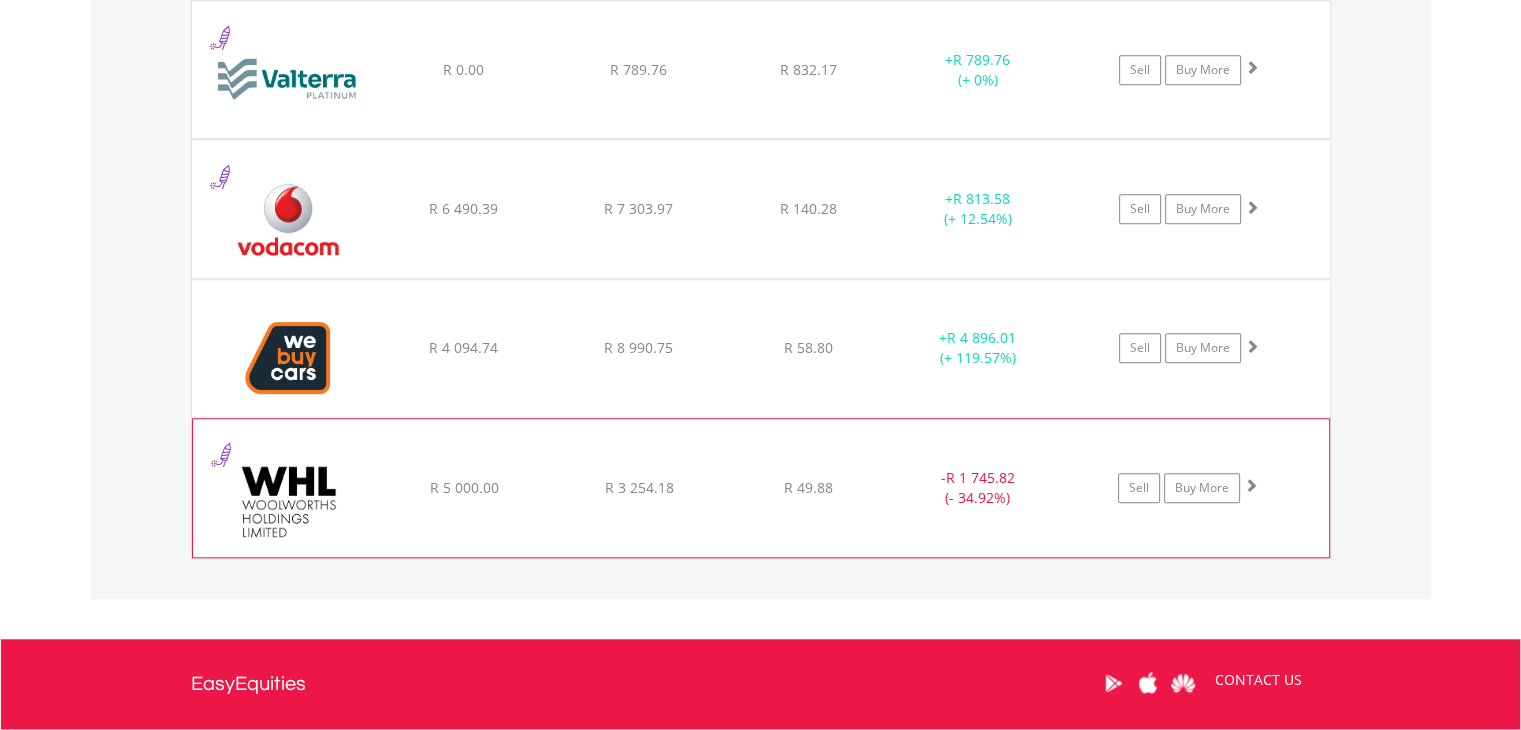 click on "R 3 254.18" at bounding box center (638, -7594) 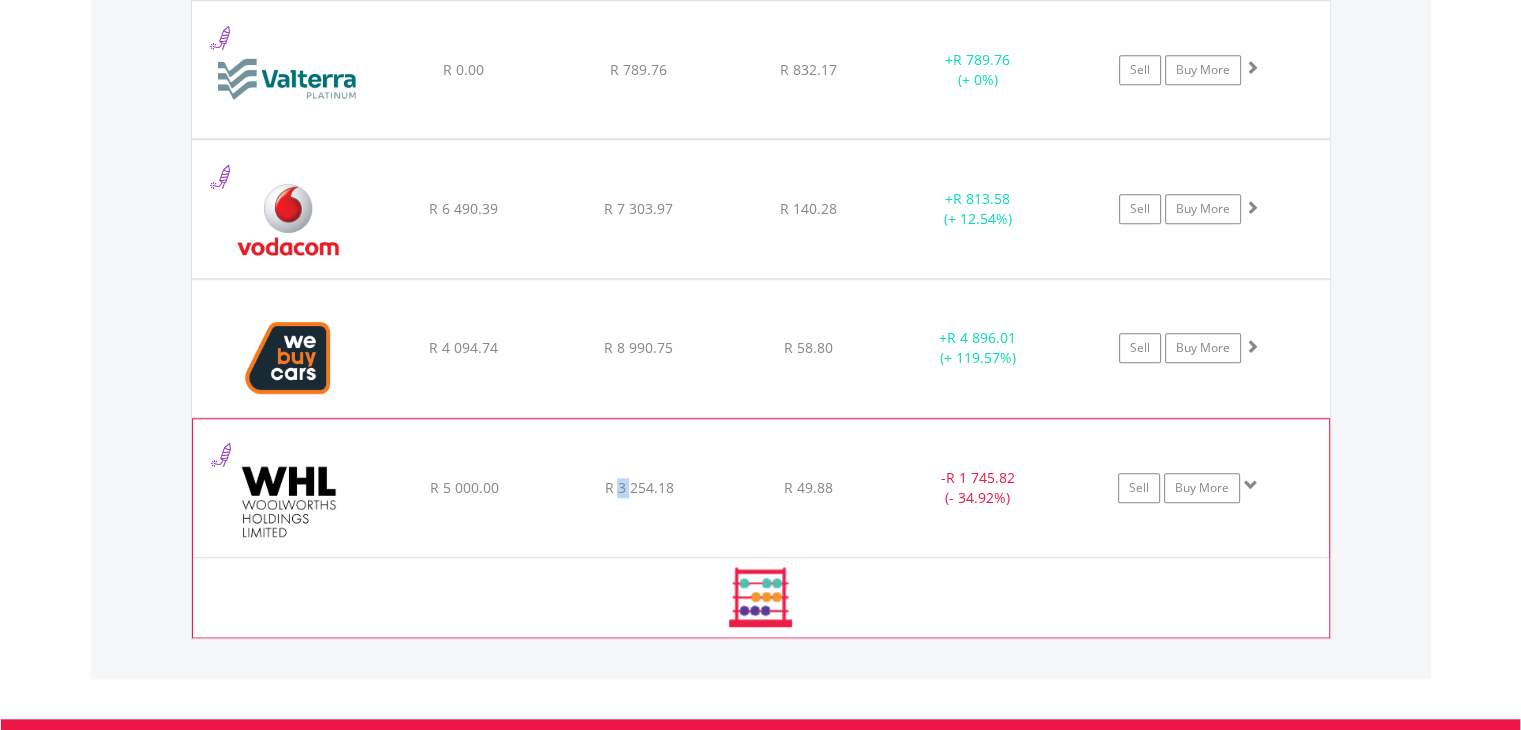 click on "R 3 254.18" at bounding box center [638, -7594] 